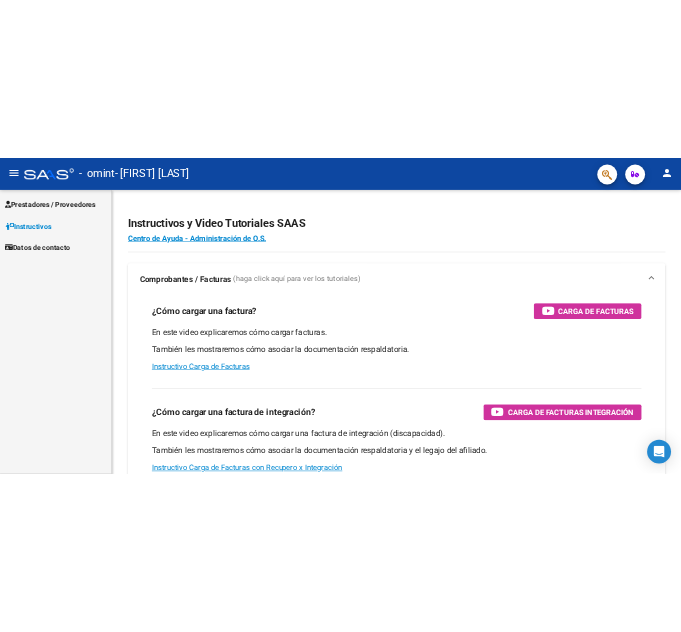 scroll, scrollTop: 0, scrollLeft: 0, axis: both 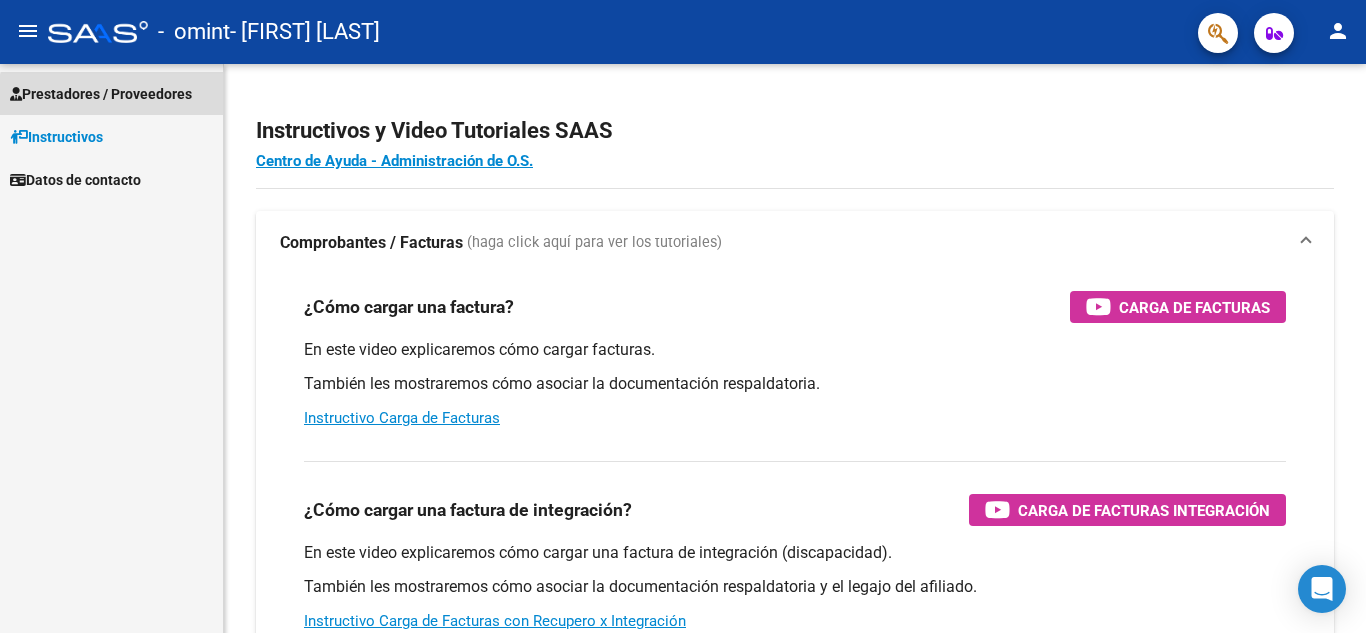 click on "Prestadores / Proveedores" at bounding box center [111, 93] 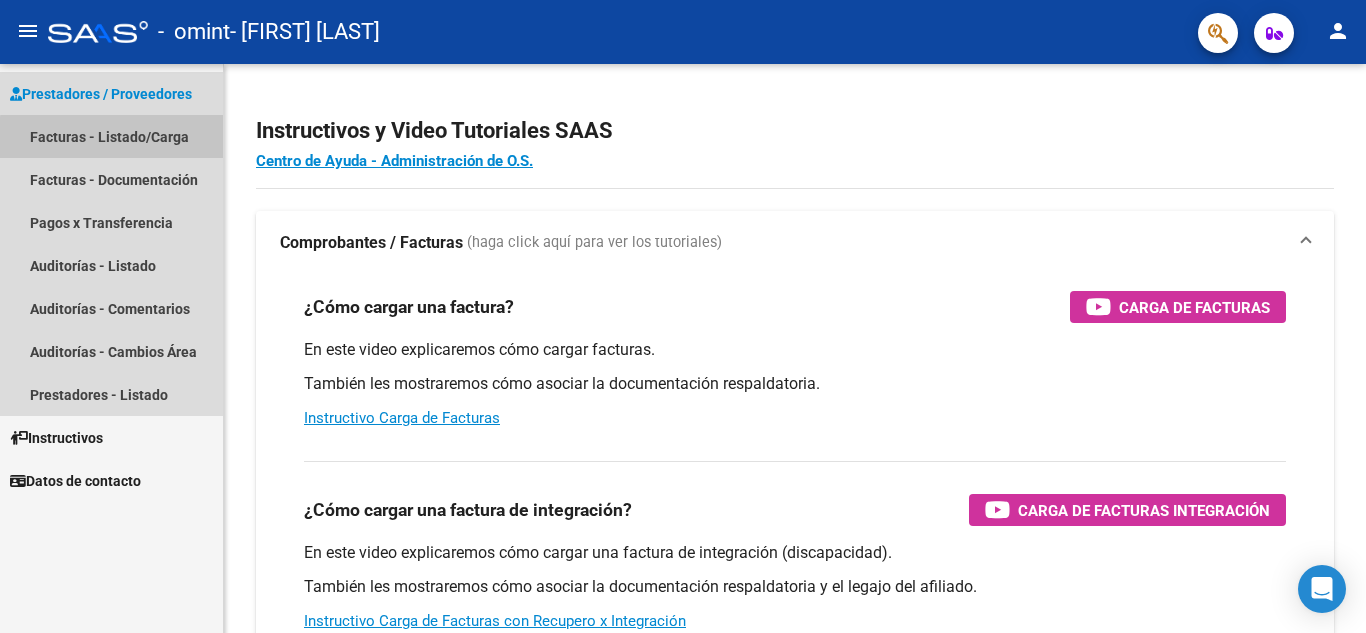 click on "Facturas - Listado/Carga" at bounding box center [111, 136] 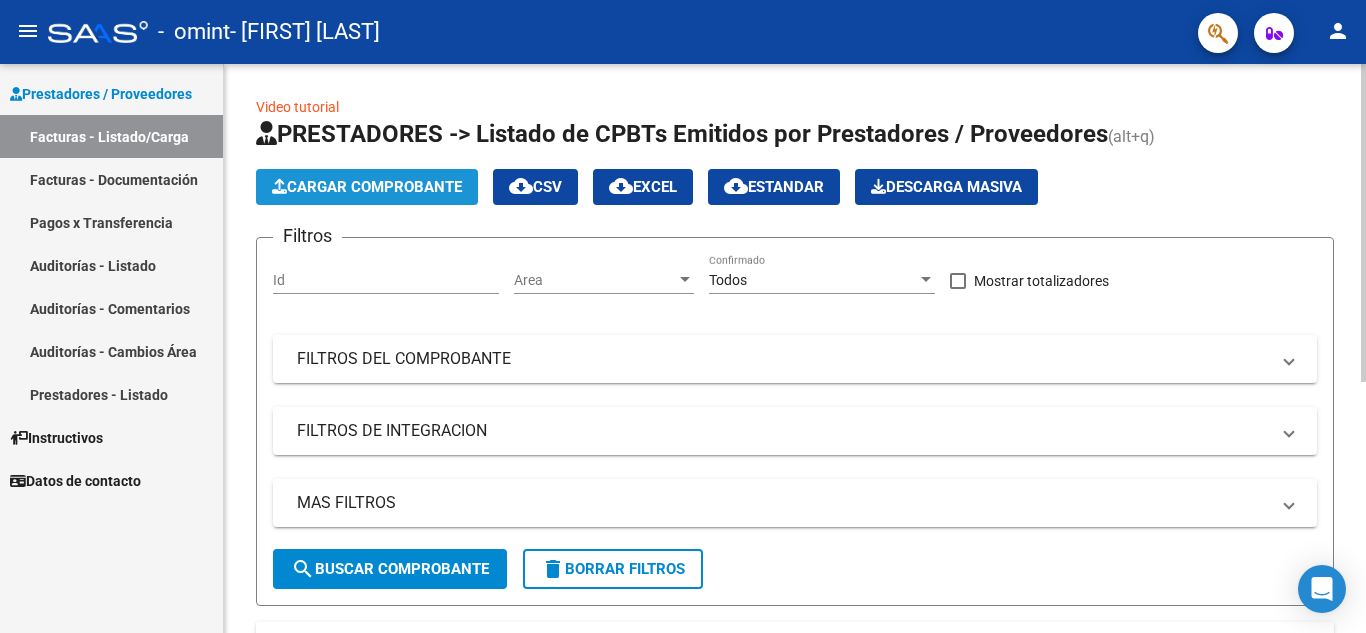 click on "Cargar Comprobante" 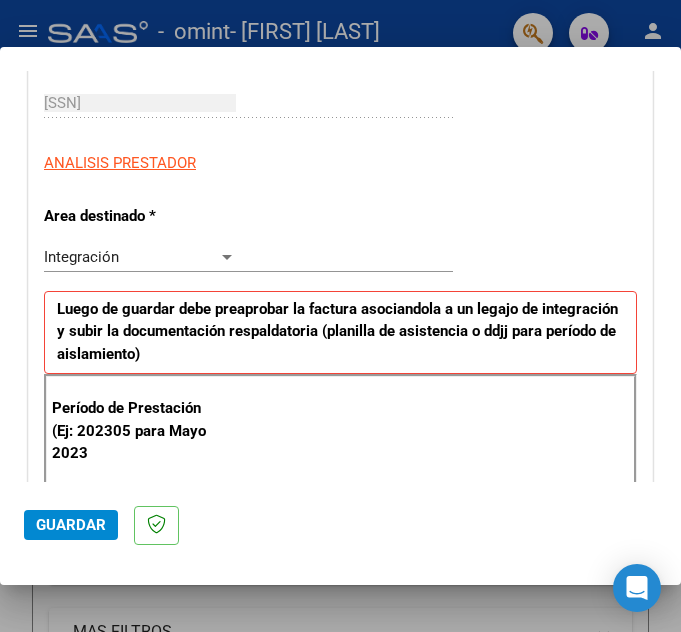 scroll, scrollTop: 311, scrollLeft: 0, axis: vertical 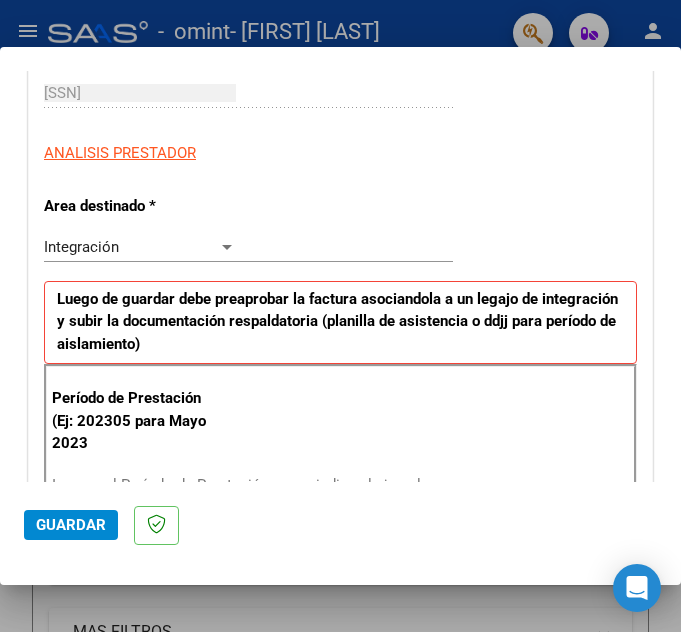 click on "Integración Seleccionar Area" at bounding box center [248, 247] 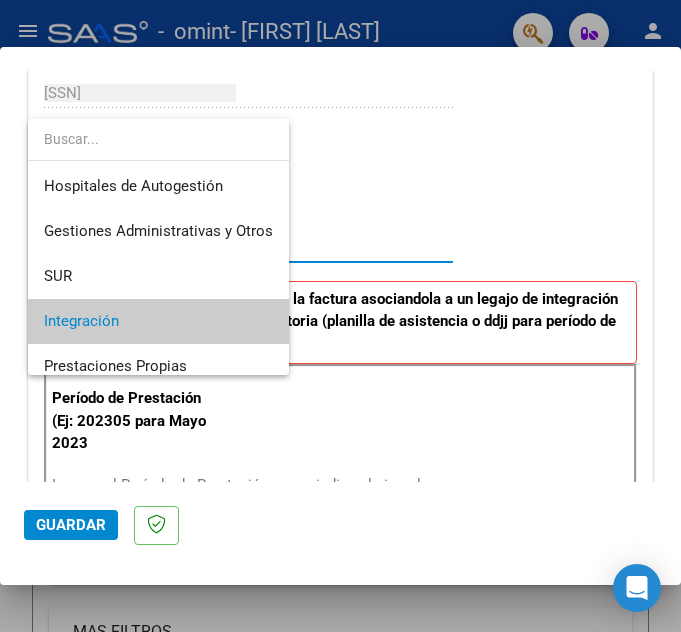 scroll, scrollTop: 75, scrollLeft: 0, axis: vertical 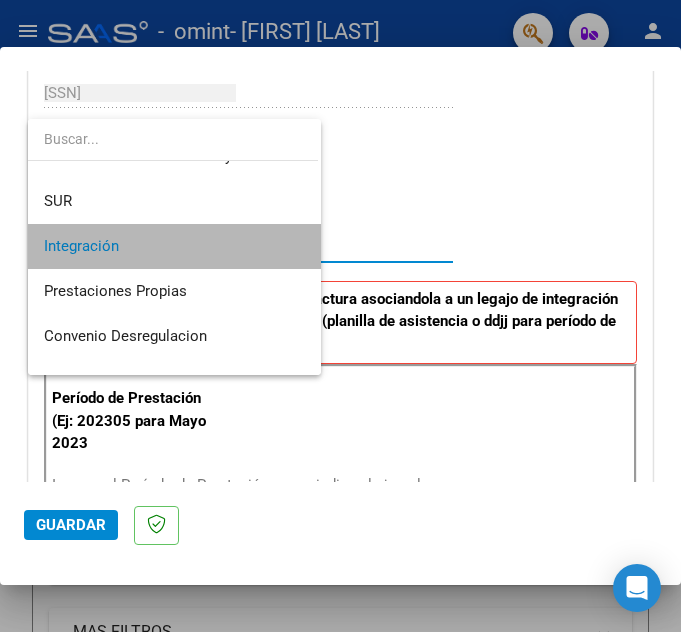 click on "Integración" at bounding box center (174, 246) 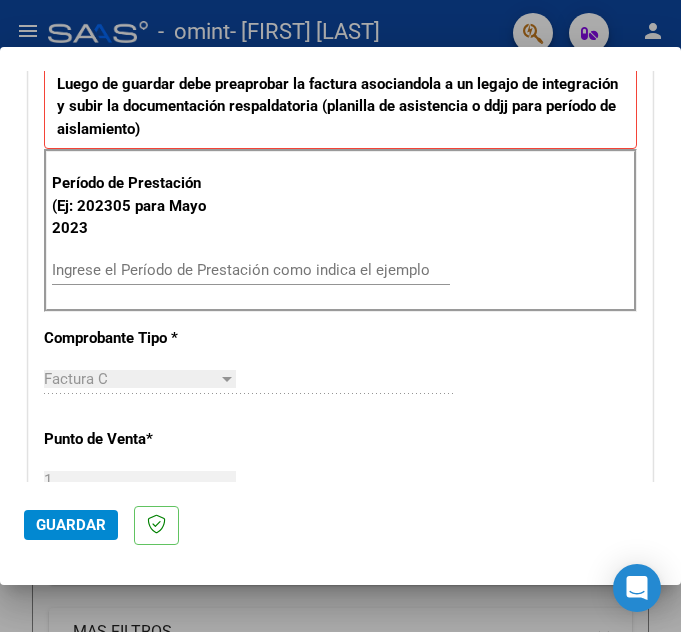 scroll, scrollTop: 527, scrollLeft: 0, axis: vertical 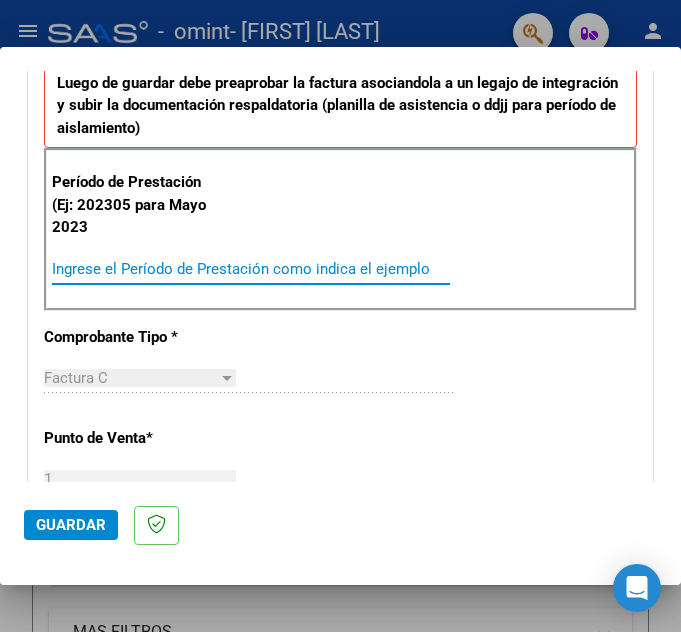 click on "Ingrese el Período de Prestación como indica el ejemplo" at bounding box center [145, 269] 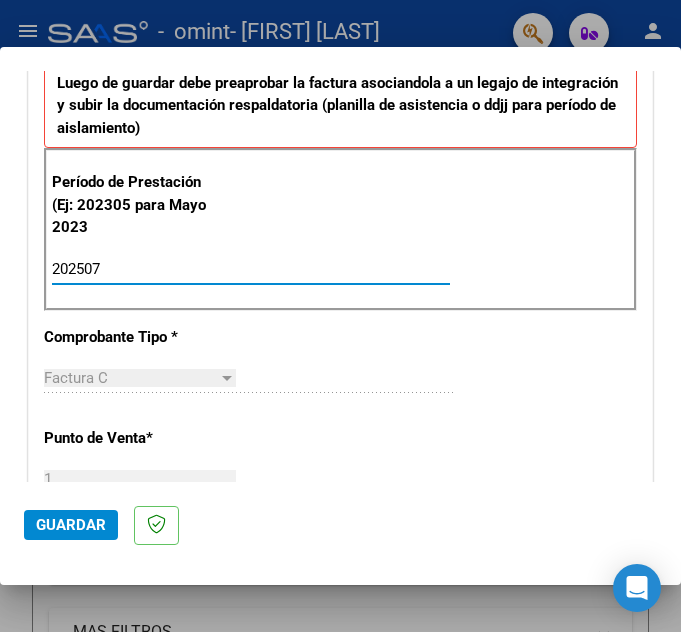 type on "202507" 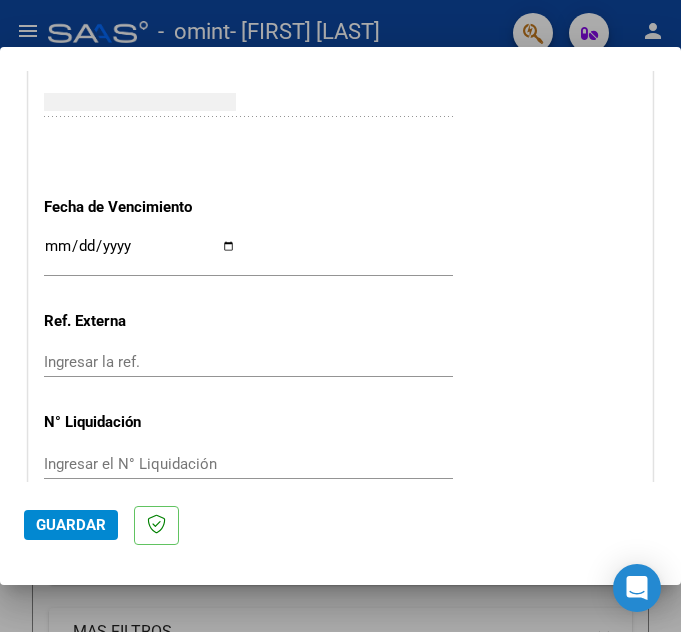 scroll, scrollTop: 1345, scrollLeft: 0, axis: vertical 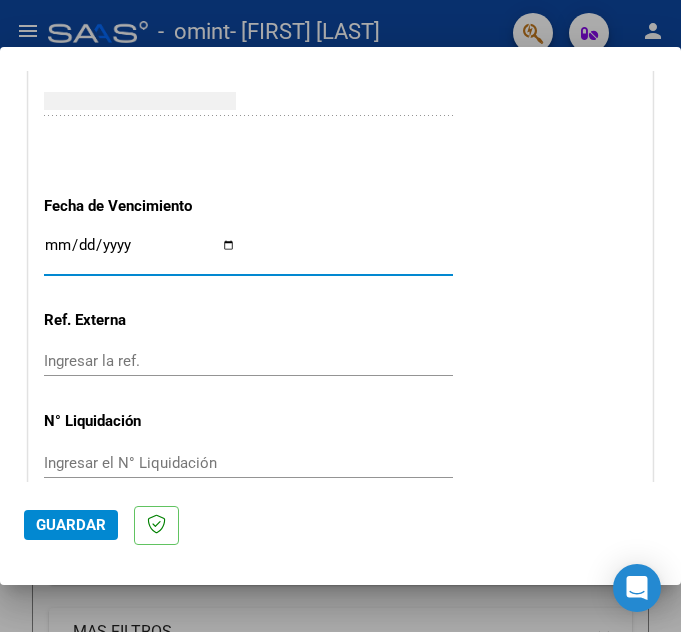 click on "Ingresar la fecha" at bounding box center (140, 253) 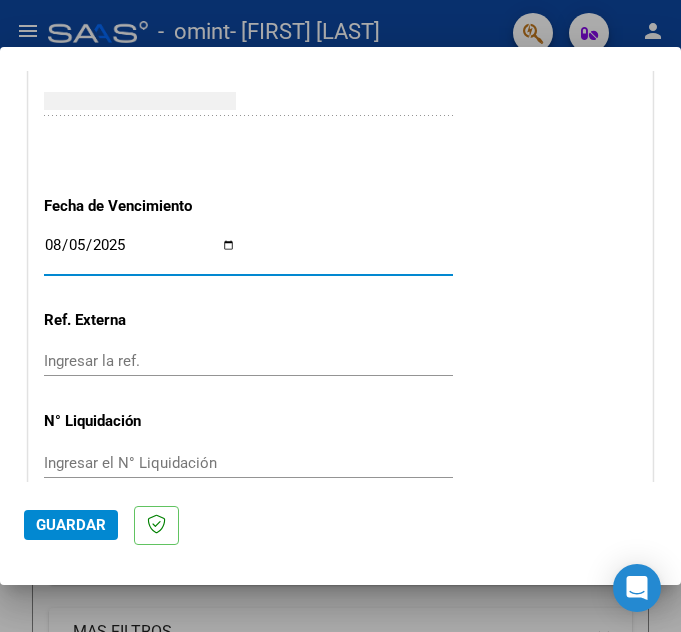 type on "2025-08-05" 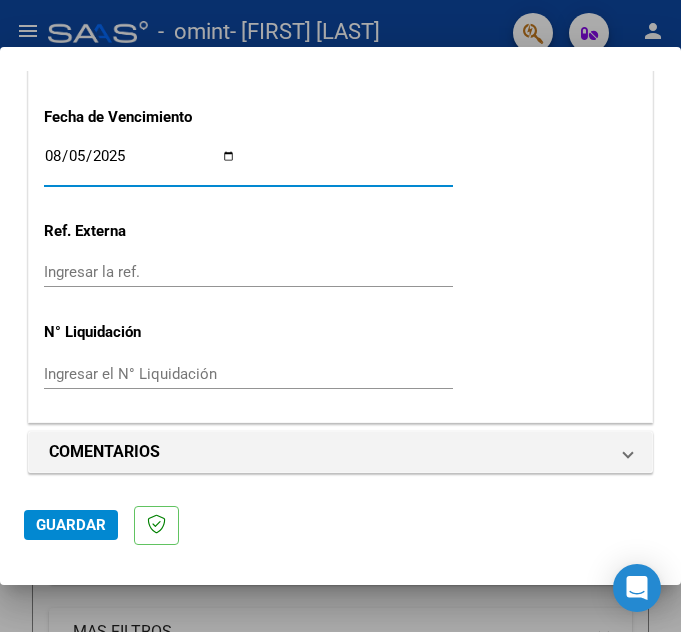 scroll, scrollTop: 1435, scrollLeft: 0, axis: vertical 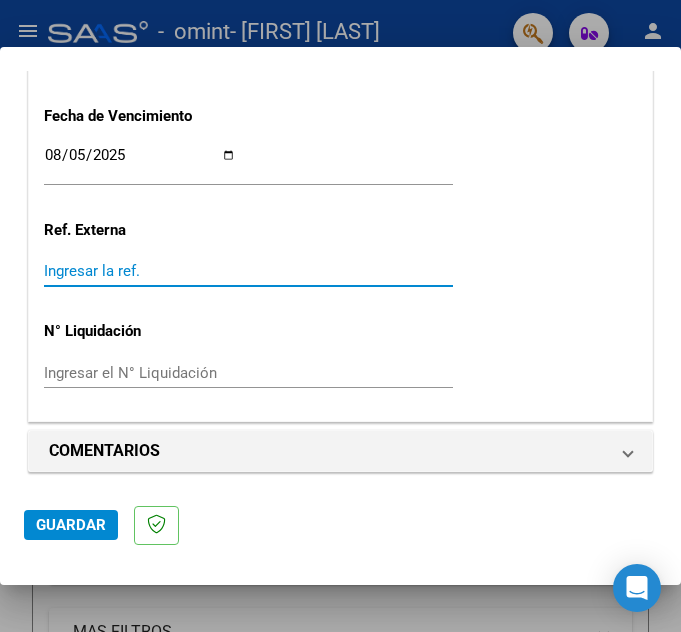 click on "Ingresar la ref." at bounding box center [140, 271] 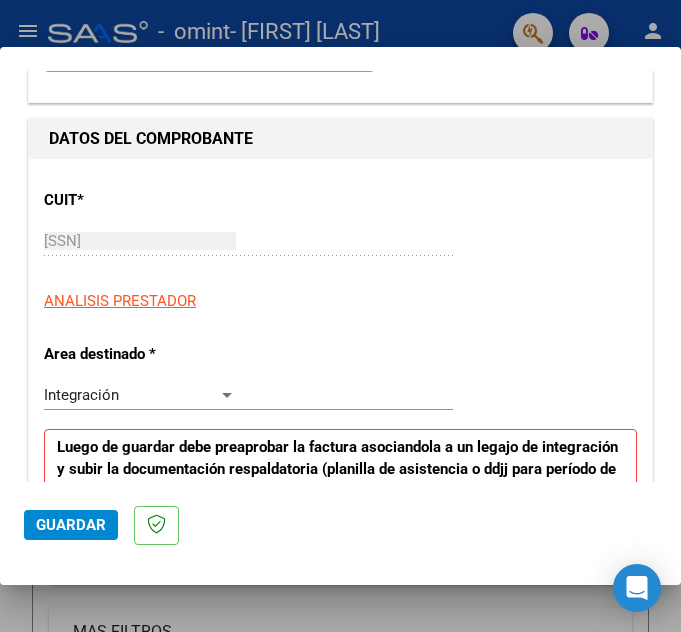 scroll, scrollTop: 245, scrollLeft: 0, axis: vertical 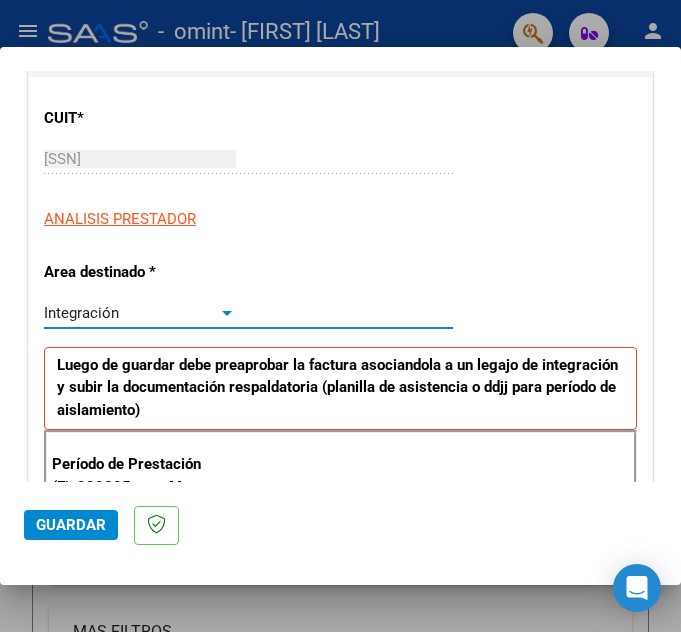click at bounding box center (227, 313) 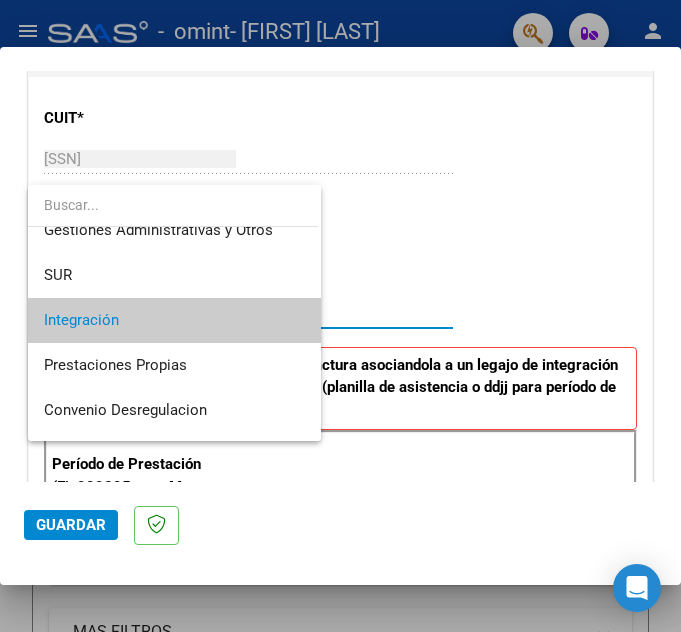 scroll, scrollTop: 66, scrollLeft: 0, axis: vertical 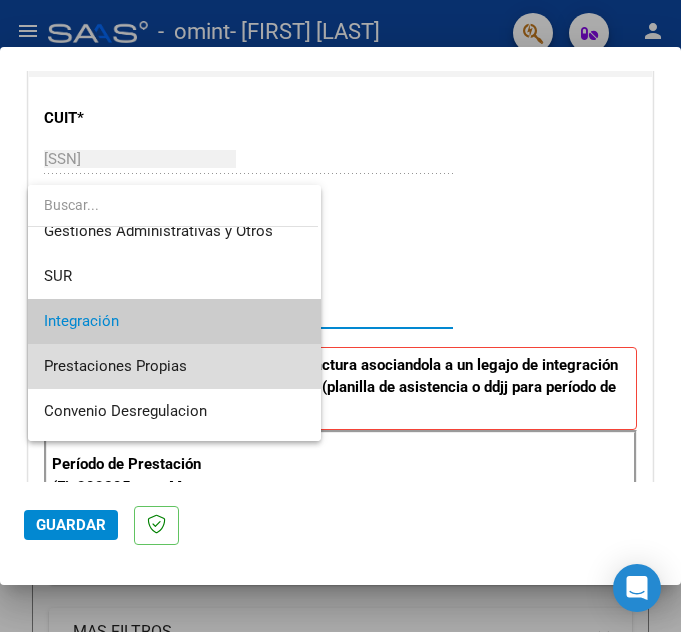 click on "Prestaciones Propias" at bounding box center (174, 366) 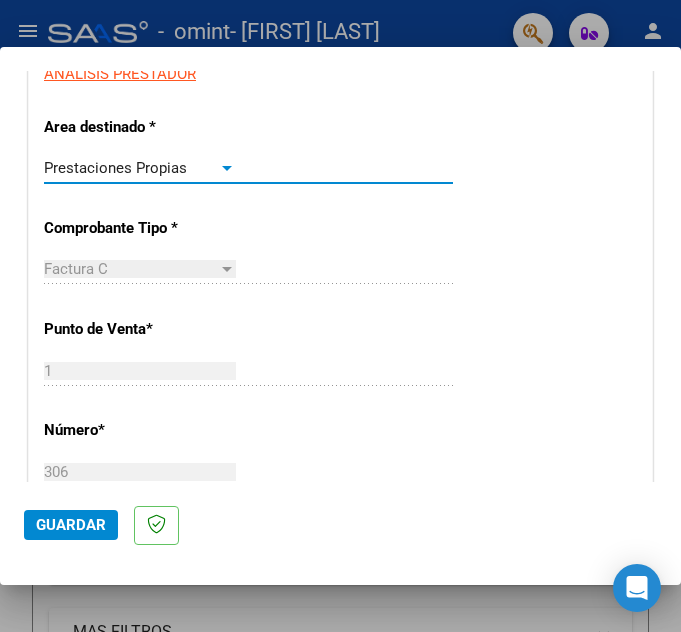 scroll, scrollTop: 317, scrollLeft: 0, axis: vertical 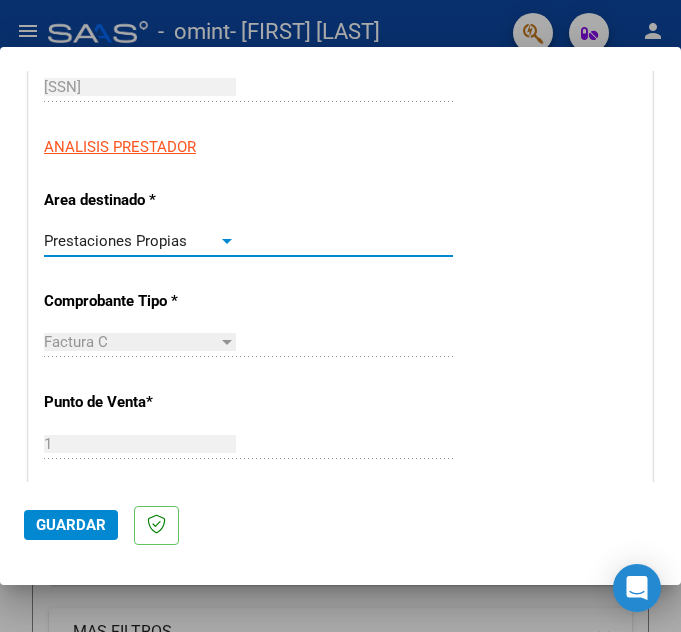 click at bounding box center (227, 241) 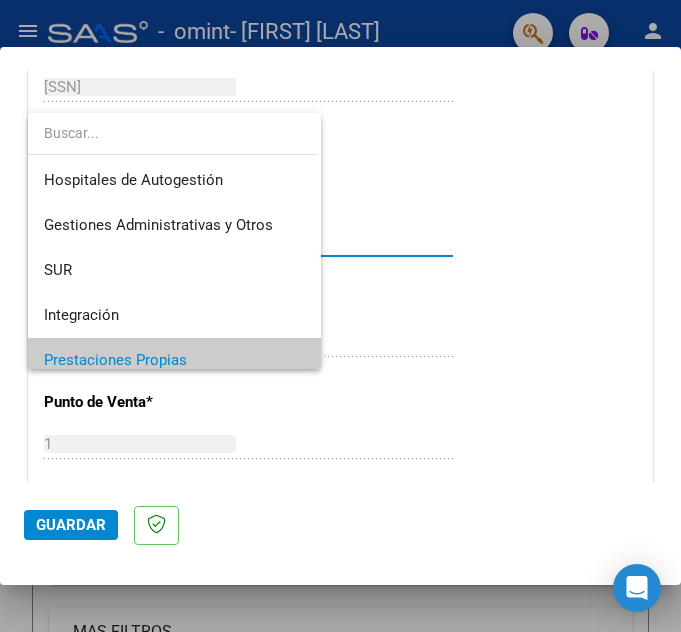 scroll, scrollTop: 120, scrollLeft: 0, axis: vertical 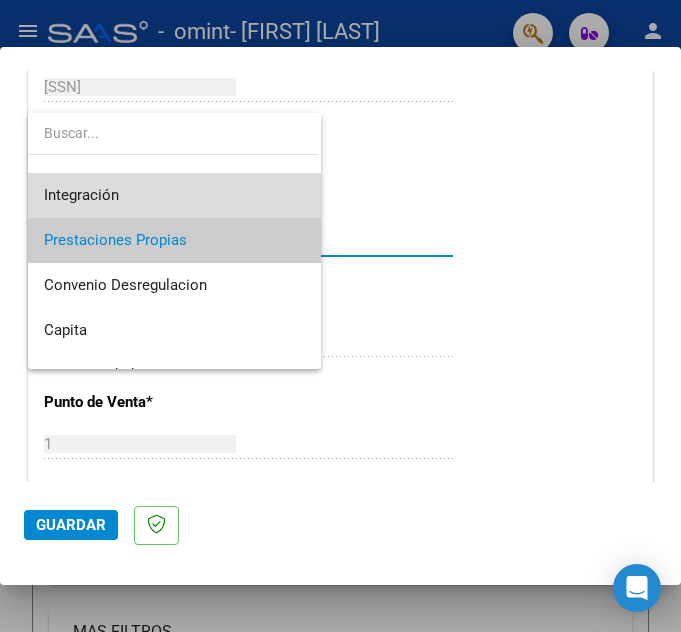 click on "Integración" at bounding box center [174, 195] 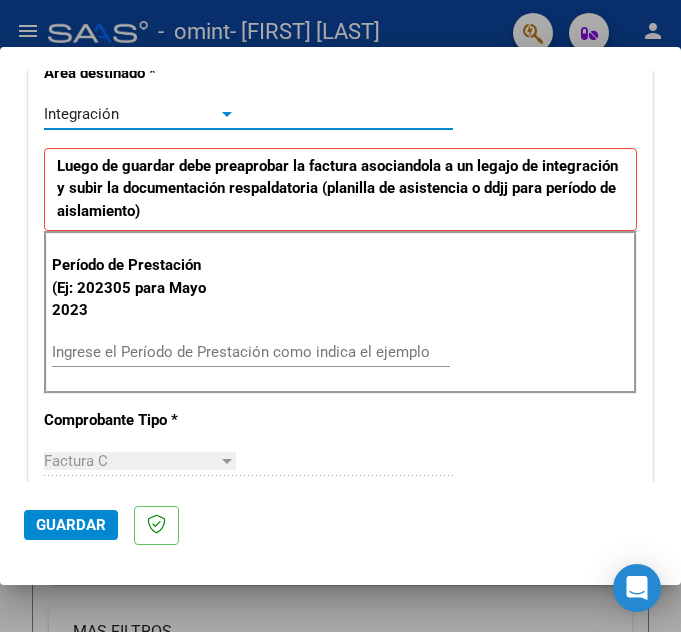 scroll, scrollTop: 445, scrollLeft: 0, axis: vertical 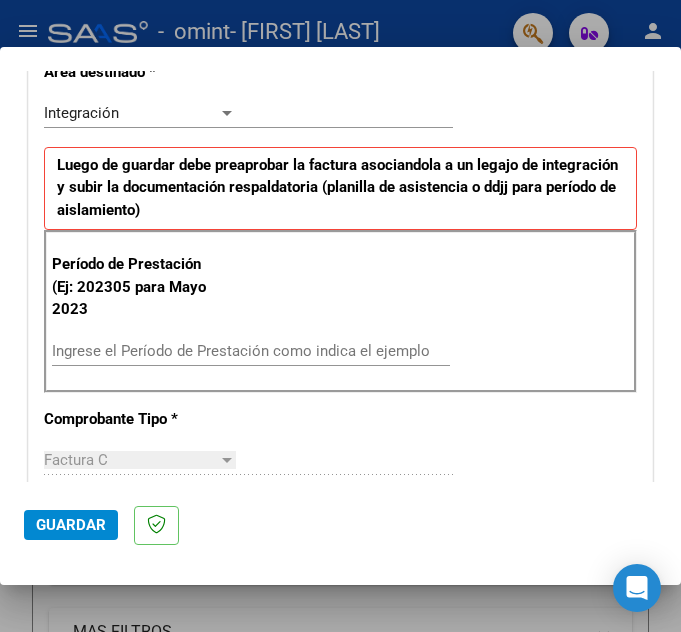 click on "Ingrese el Período de Prestación como indica el ejemplo" at bounding box center (251, 351) 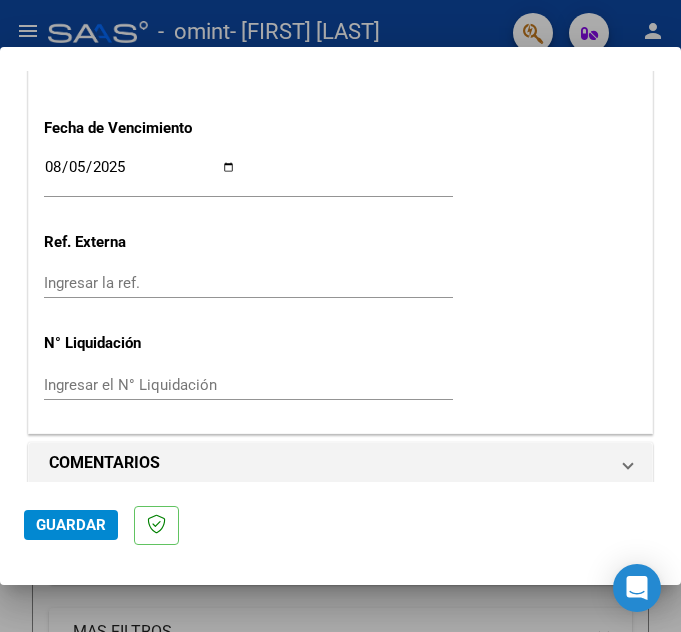 scroll, scrollTop: 1440, scrollLeft: 0, axis: vertical 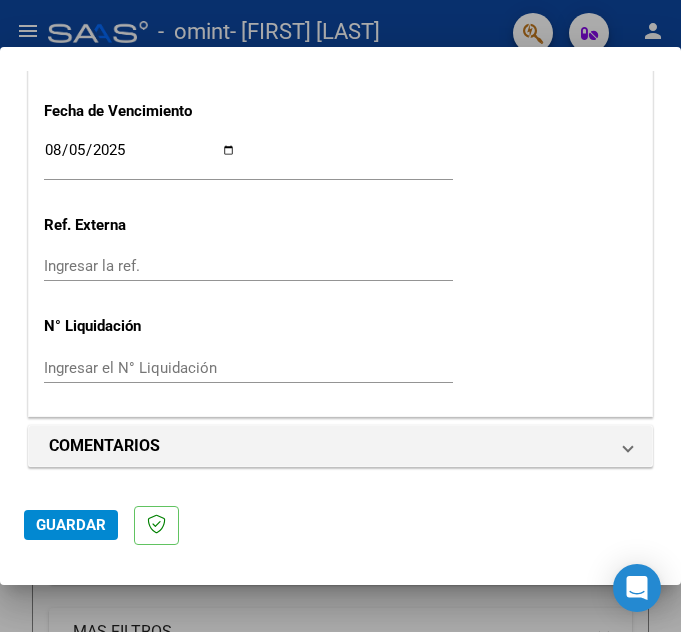 type on "202507" 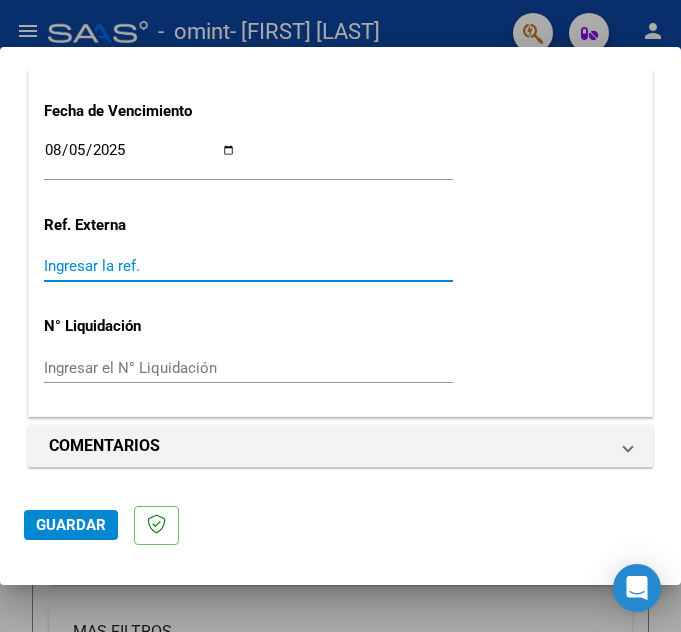 click on "Ingresar la ref." at bounding box center (140, 266) 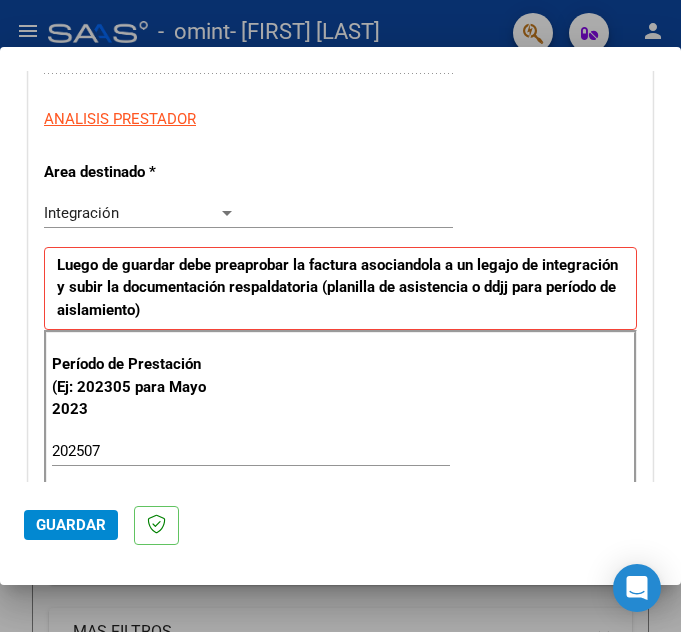 scroll, scrollTop: 320, scrollLeft: 0, axis: vertical 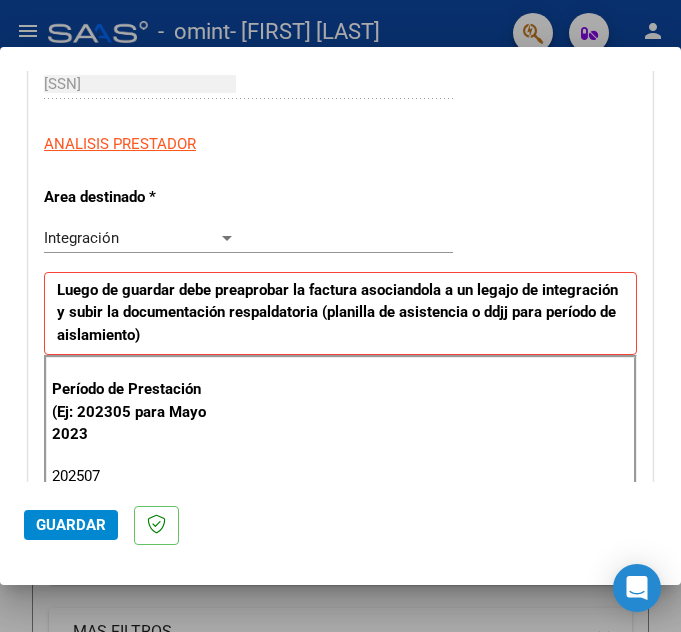 click on "Integración Seleccionar Area" at bounding box center (248, 238) 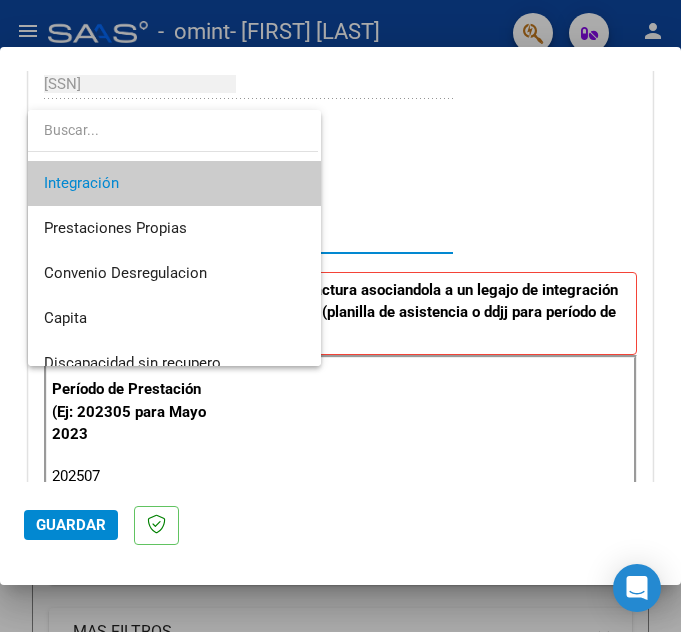 scroll, scrollTop: 131, scrollLeft: 0, axis: vertical 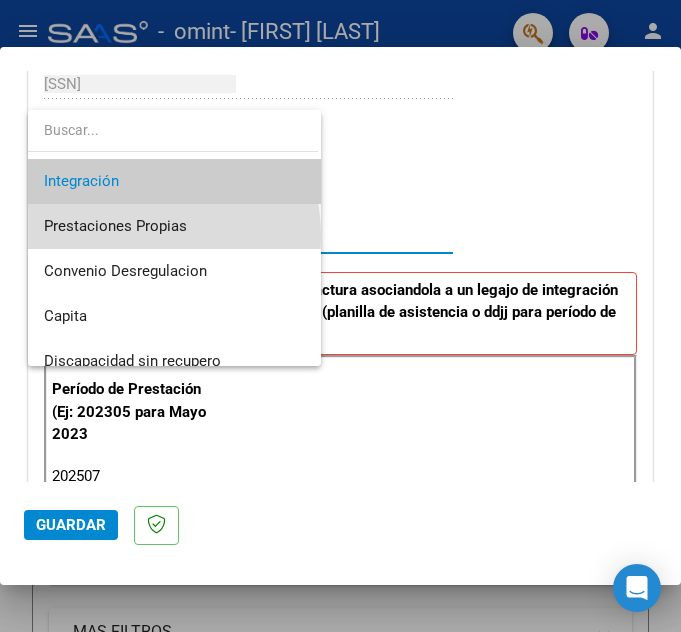 click on "Prestaciones Propias" at bounding box center [174, 226] 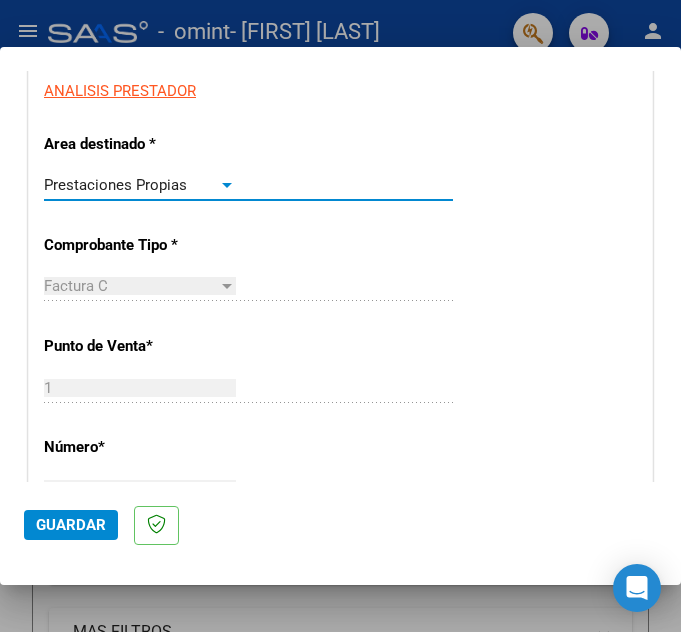 scroll, scrollTop: 372, scrollLeft: 0, axis: vertical 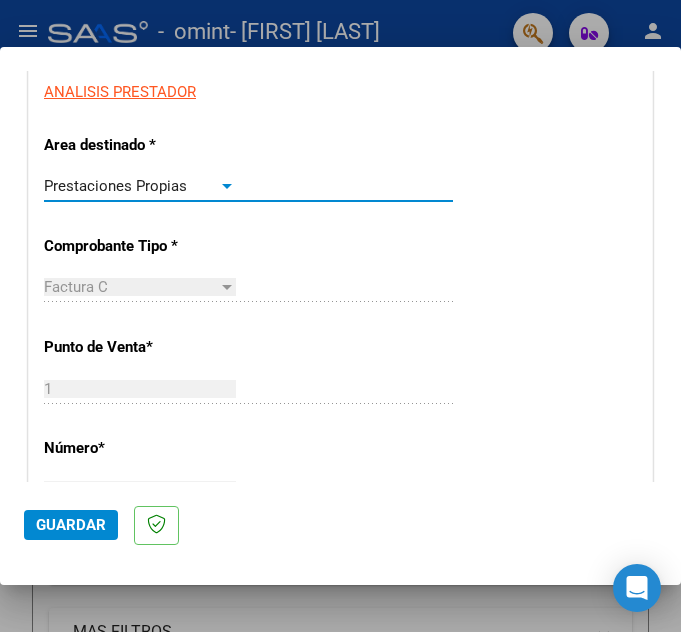 click on "Prestaciones Propias" at bounding box center (115, 186) 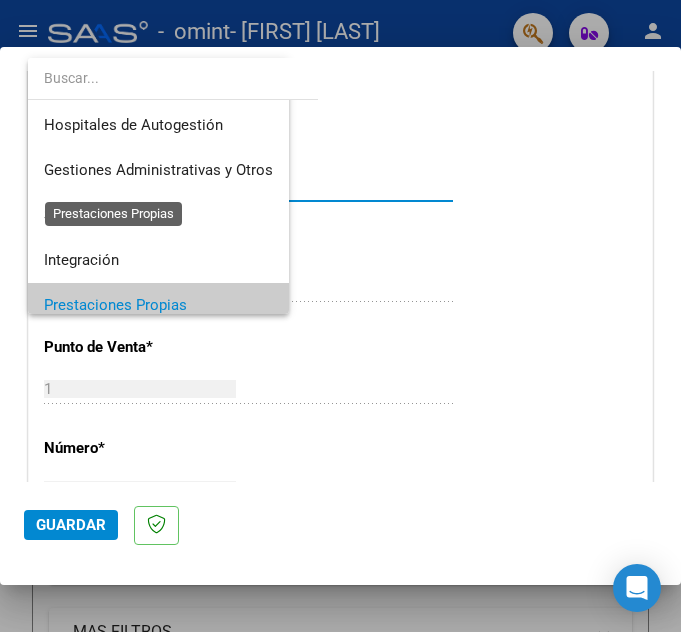 scroll, scrollTop: 120, scrollLeft: 0, axis: vertical 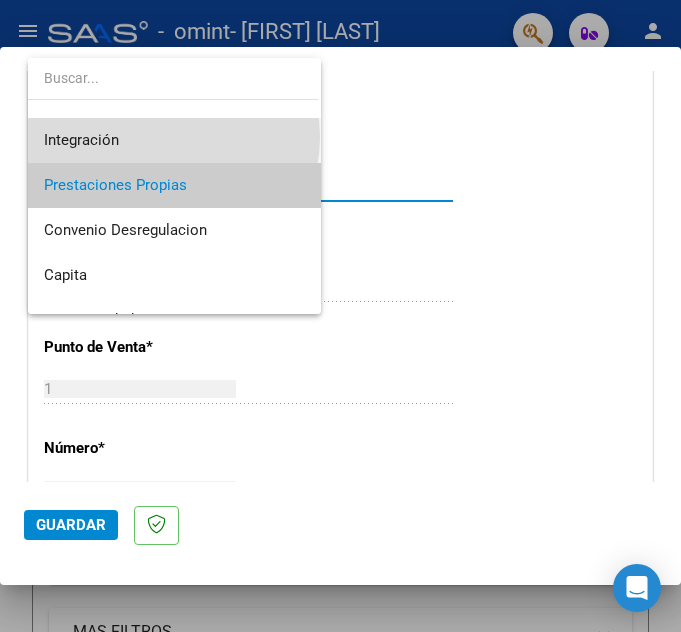 click on "Integración" at bounding box center [174, 140] 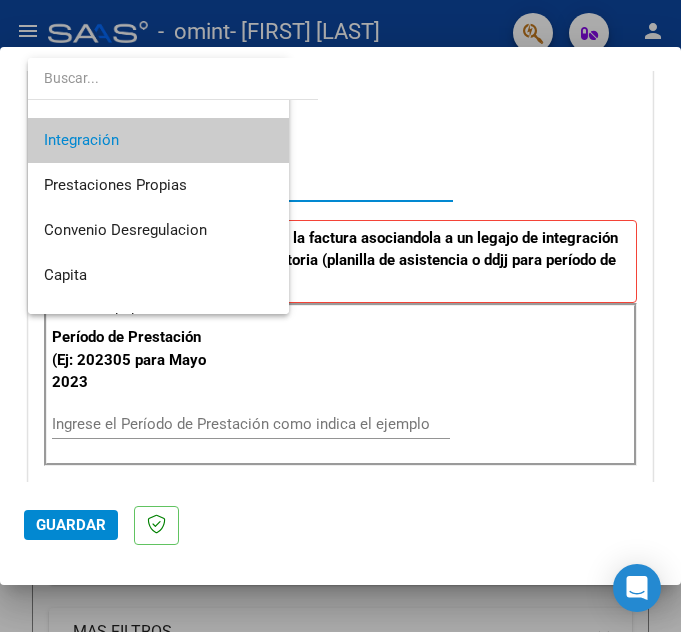 scroll, scrollTop: 135, scrollLeft: 0, axis: vertical 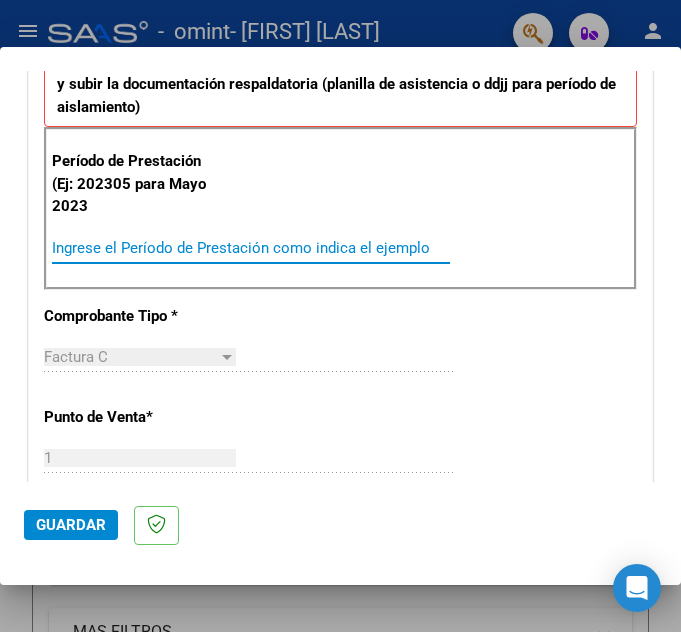 click on "Ingrese el Período de Prestación como indica el ejemplo" at bounding box center [145, 248] 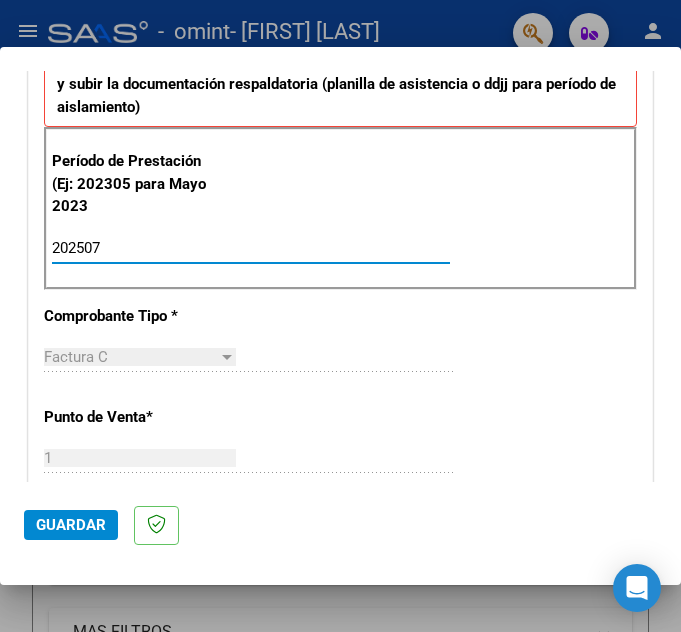 type on "202507" 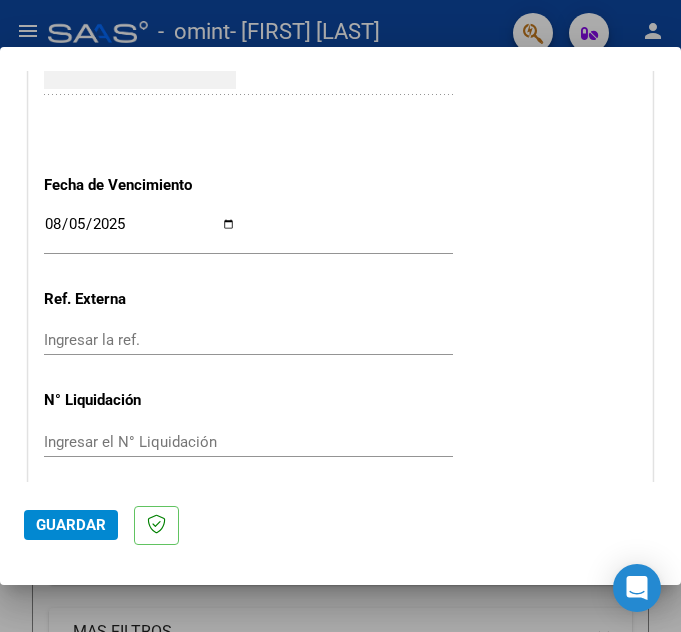 scroll, scrollTop: 1440, scrollLeft: 0, axis: vertical 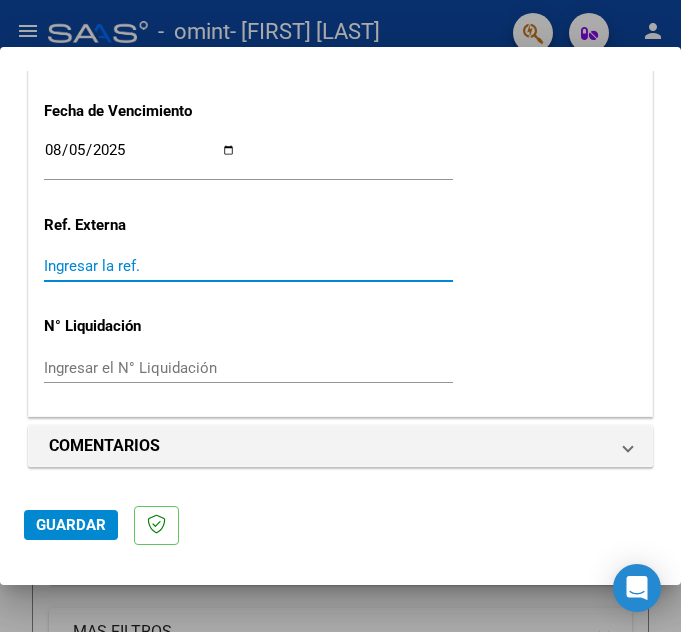 click on "Ingresar la ref." at bounding box center [140, 266] 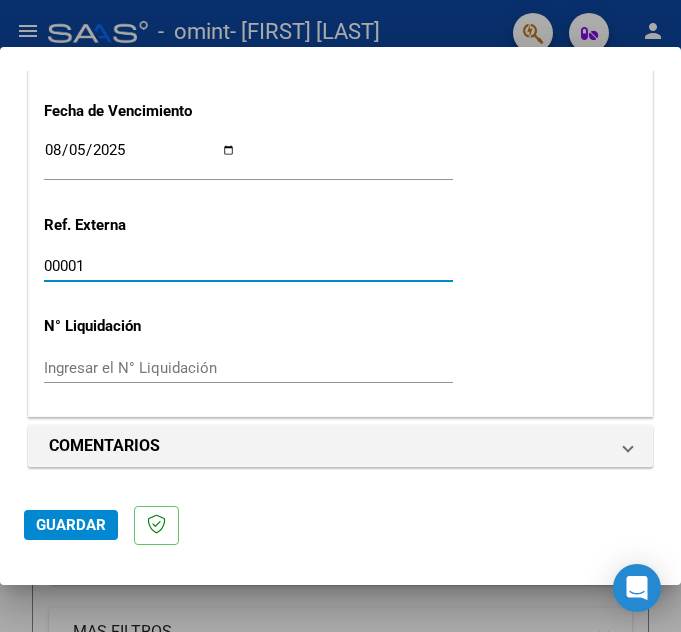 type on "00001" 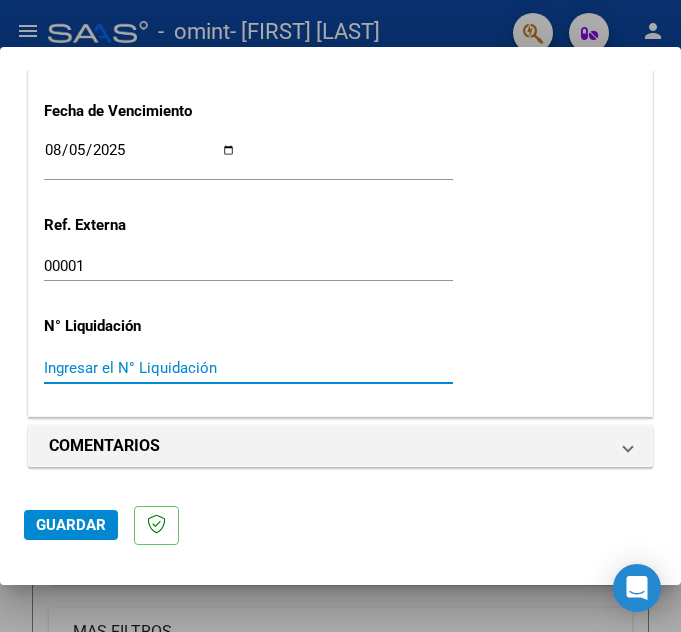 click on "Ingresar el N° Liquidación" at bounding box center [140, 368] 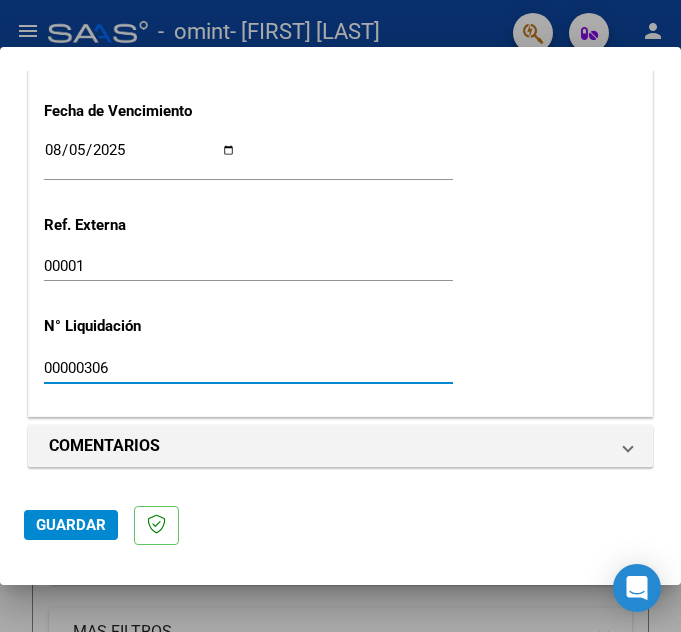 type on "00000306" 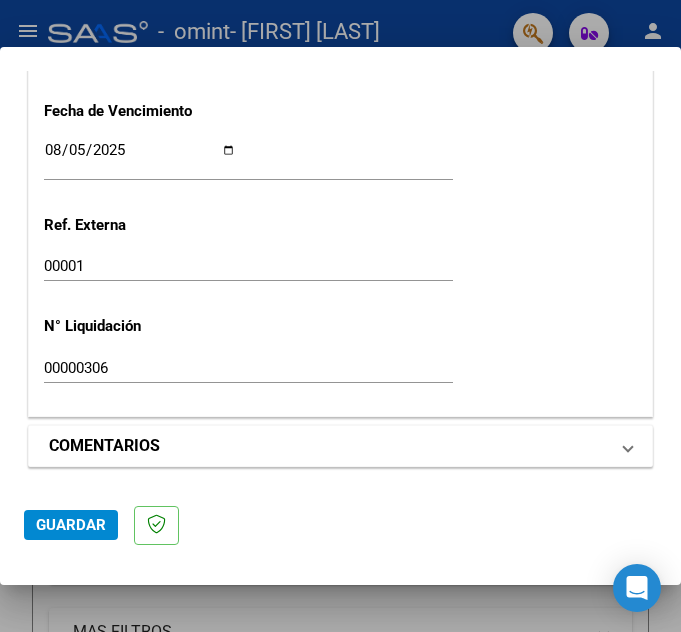 click on "COMENTARIOS" at bounding box center [336, 446] 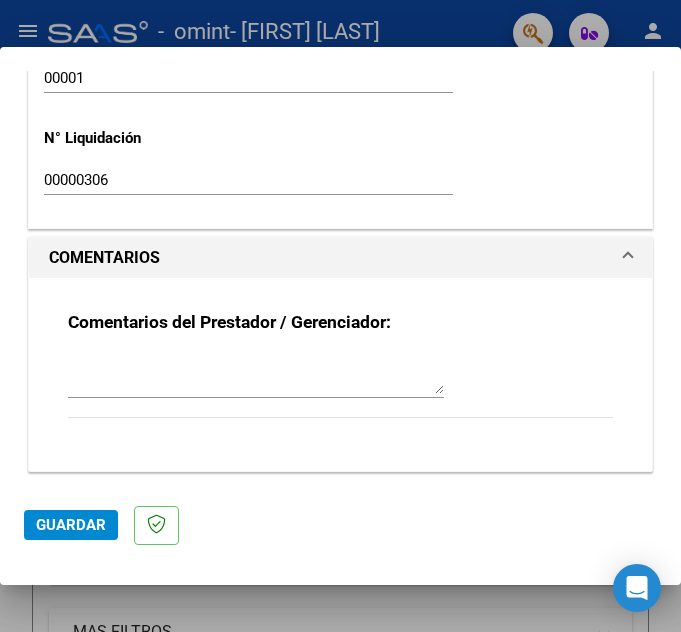 scroll, scrollTop: 1633, scrollLeft: 0, axis: vertical 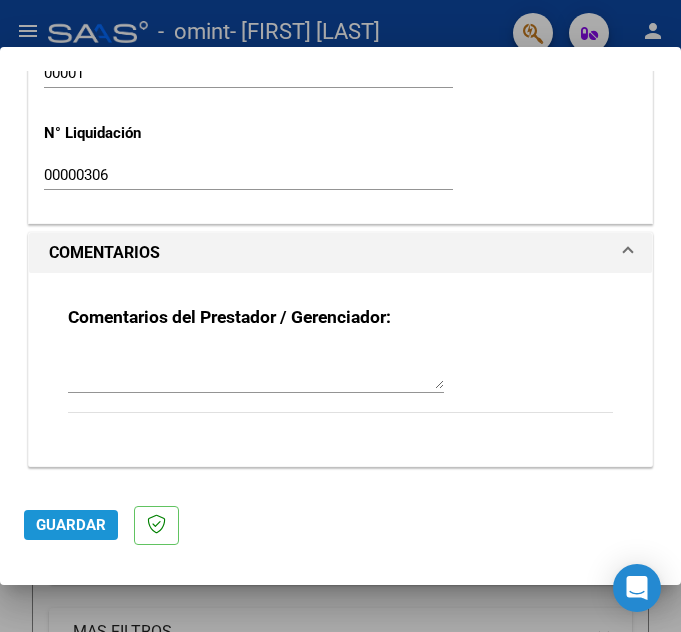 click on "Guardar" 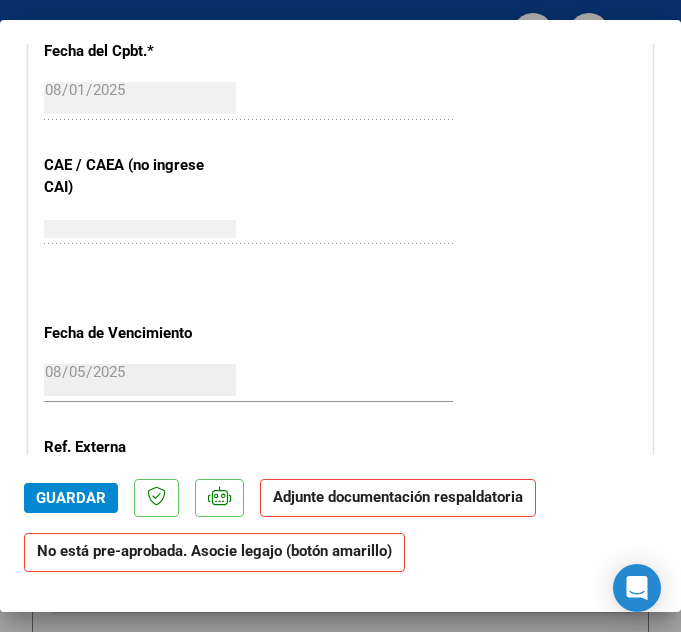 scroll, scrollTop: 1189, scrollLeft: 0, axis: vertical 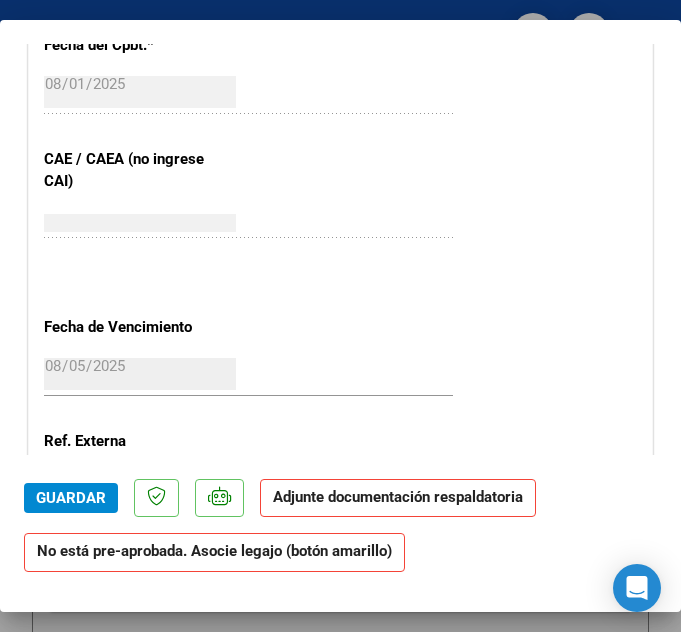 click on "Adjunte documentación respaldatoria" 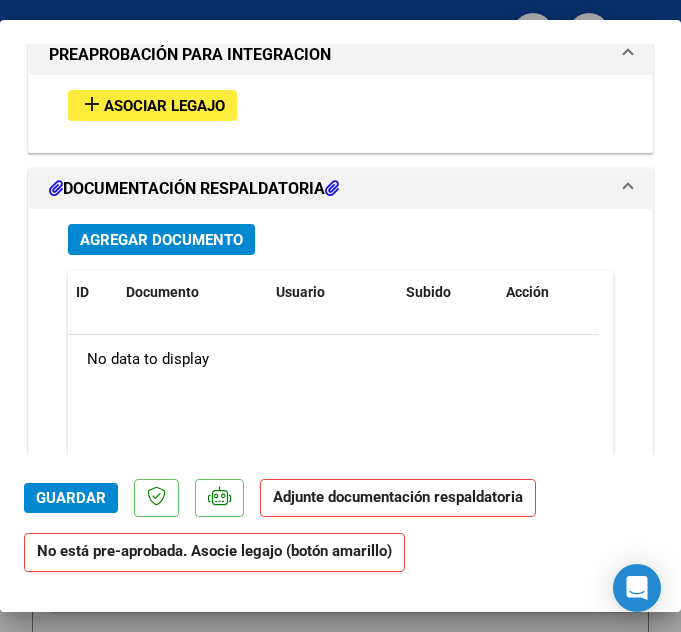 scroll, scrollTop: 1855, scrollLeft: 0, axis: vertical 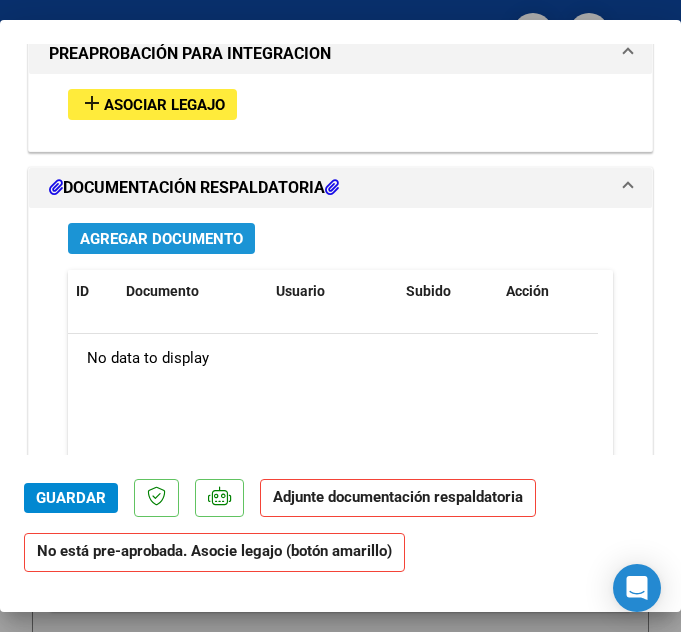 click on "Agregar Documento" at bounding box center (161, 239) 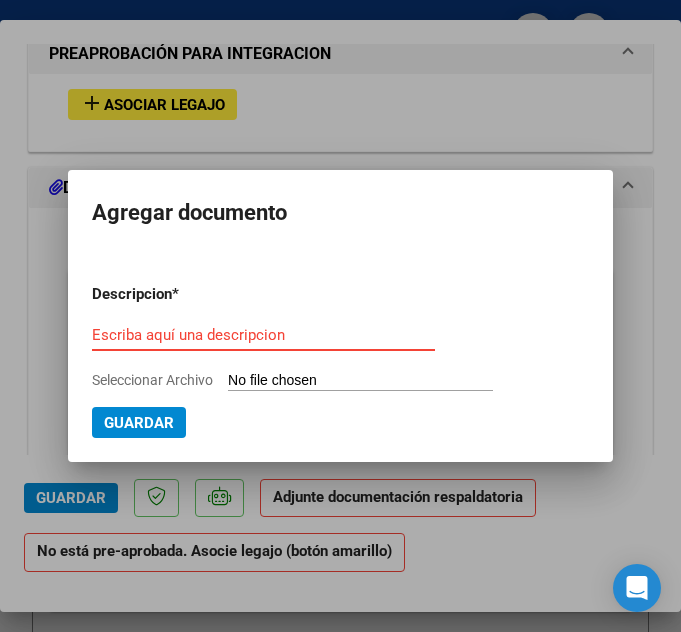 type on "C:\fakepath\Asistencia Julio.pdf" 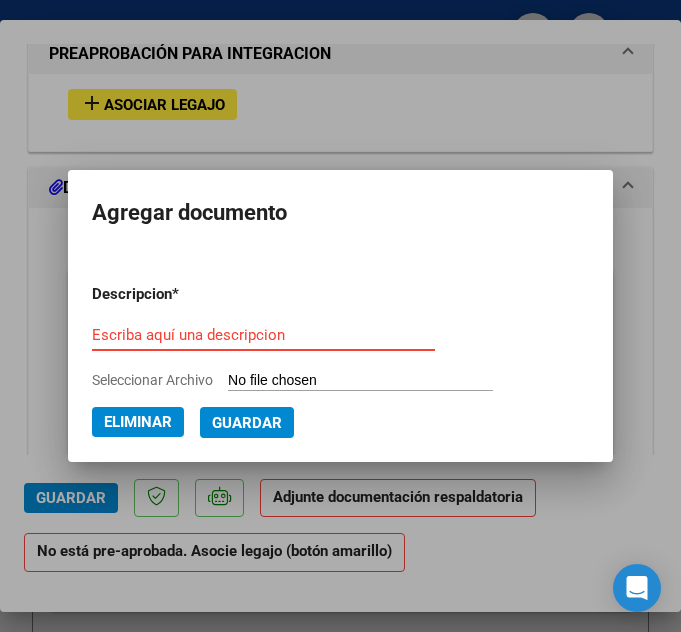 click on "Escriba aquí una descripcion" at bounding box center [263, 335] 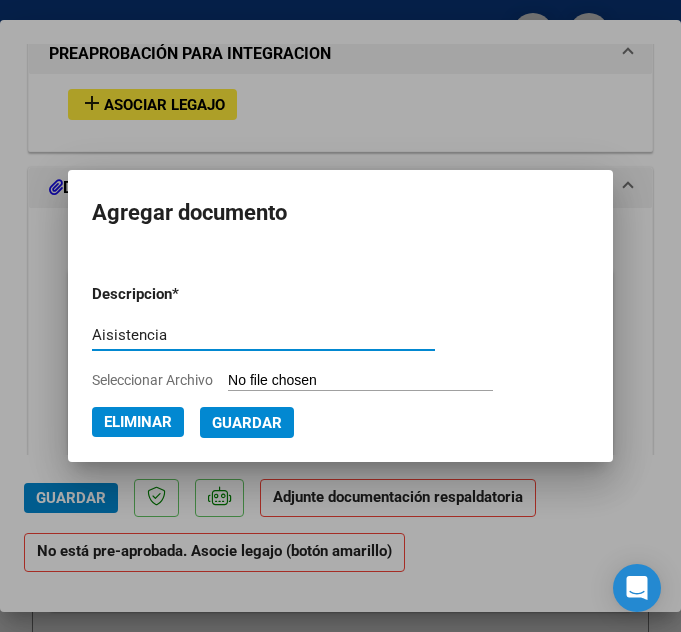 type on "Aisistencia" 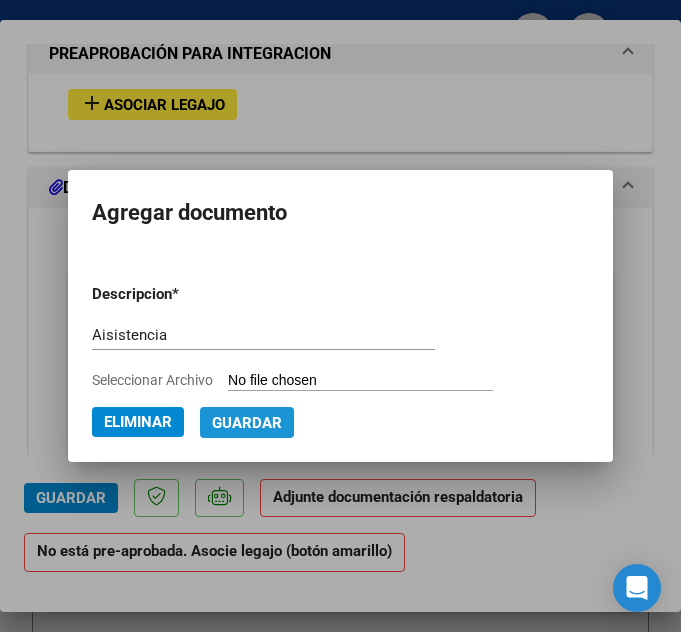 click on "Guardar" at bounding box center (247, 423) 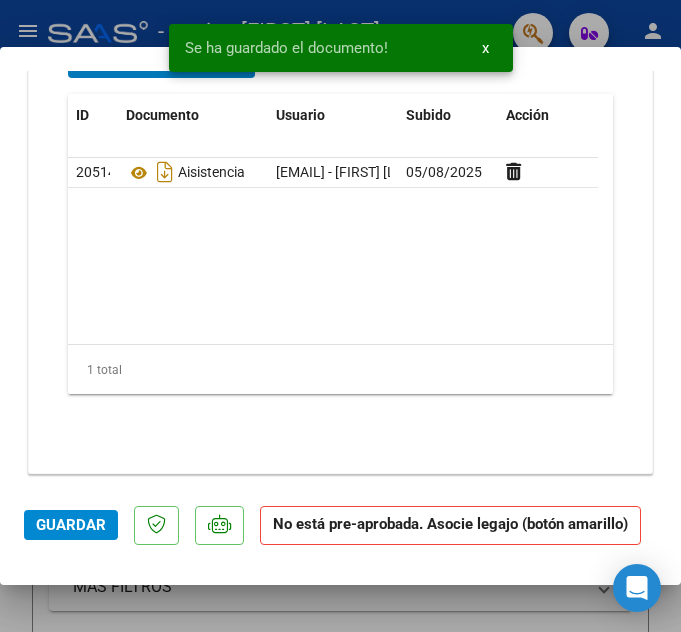 scroll, scrollTop: 2065, scrollLeft: 0, axis: vertical 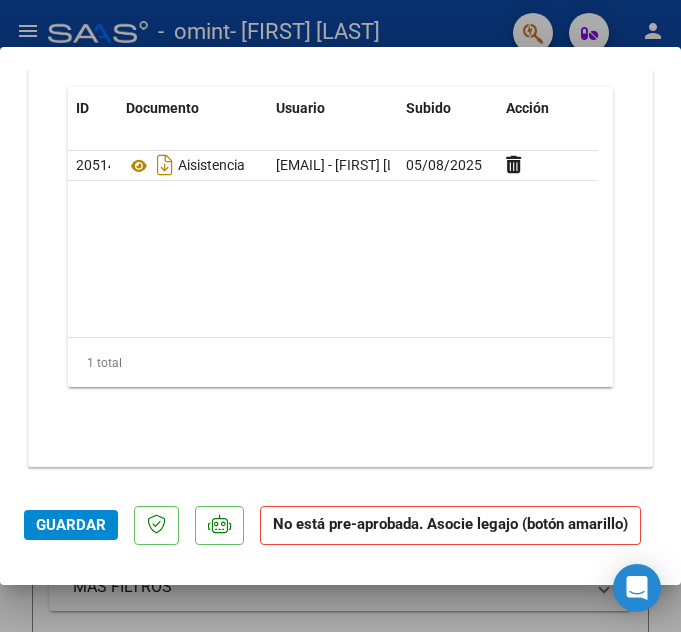click on "No está pre-aprobada. Asocie legajo (botón amarillo)" 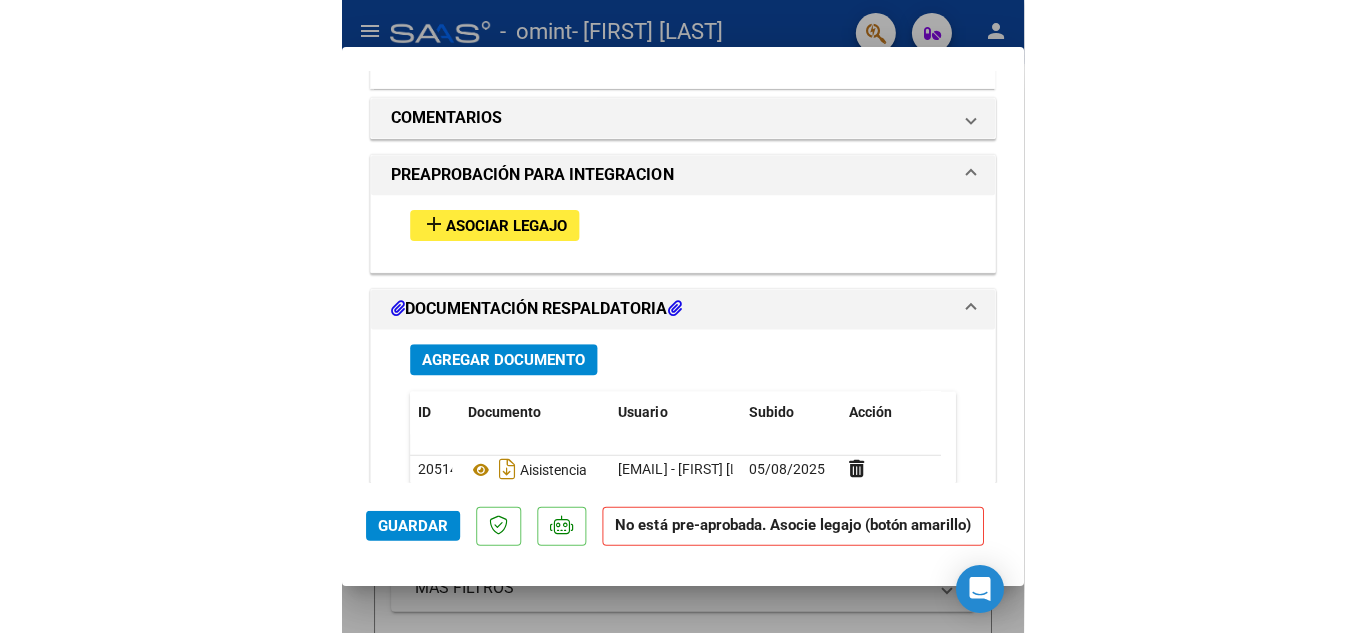 scroll, scrollTop: 1757, scrollLeft: 0, axis: vertical 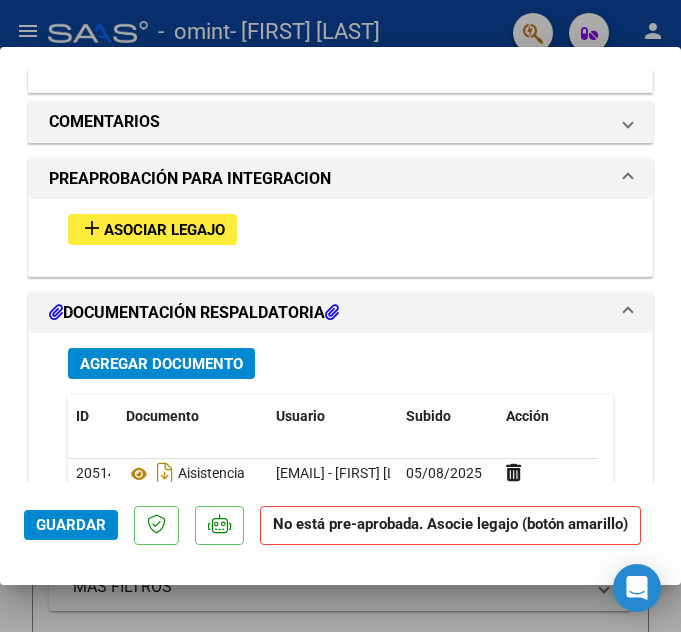 click on "Guardar" 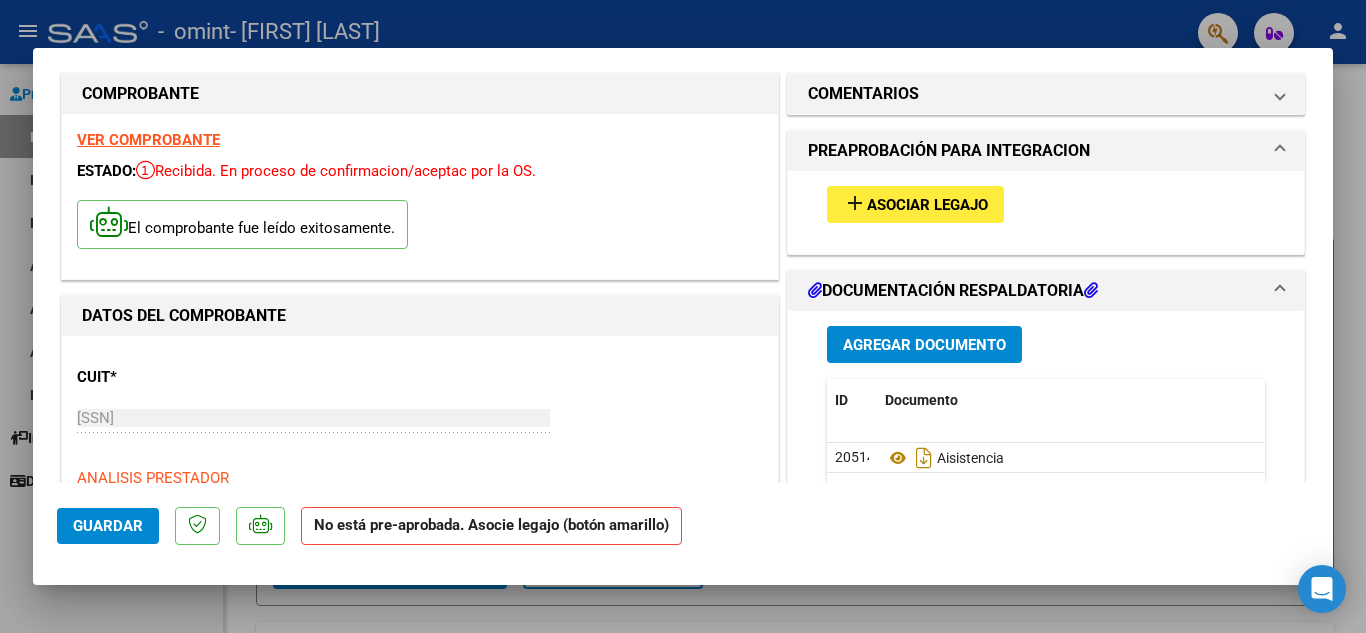 scroll, scrollTop: 0, scrollLeft: 0, axis: both 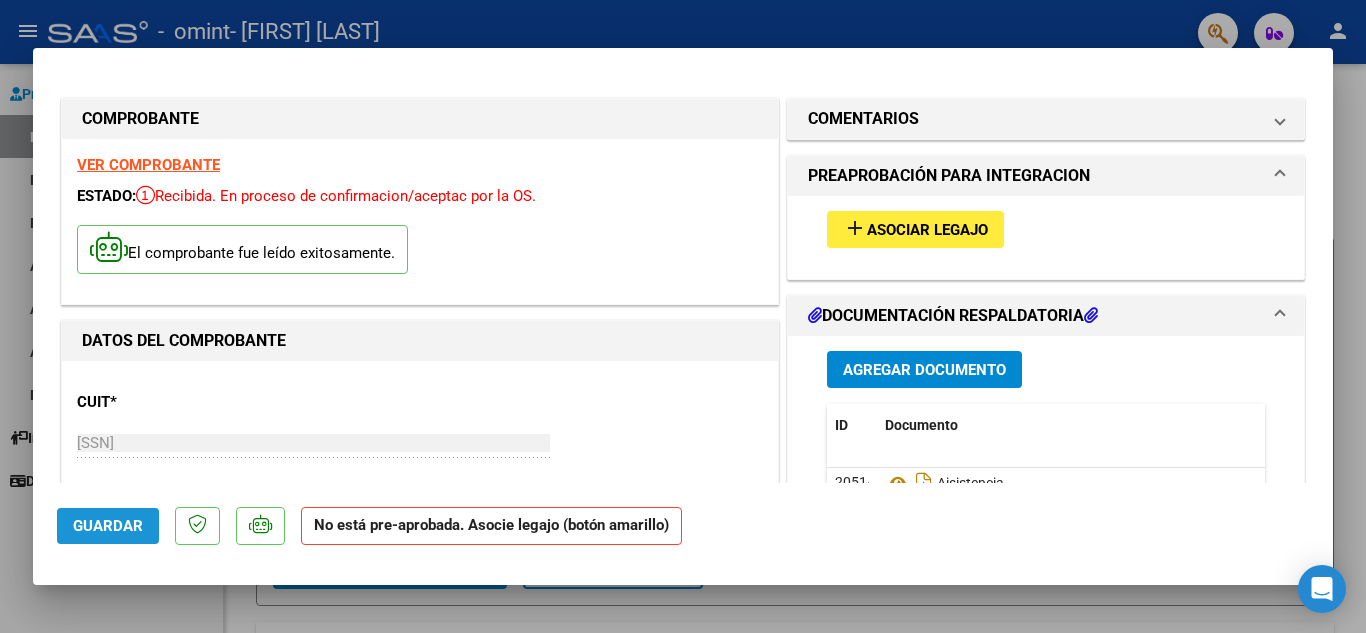 click on "Guardar" 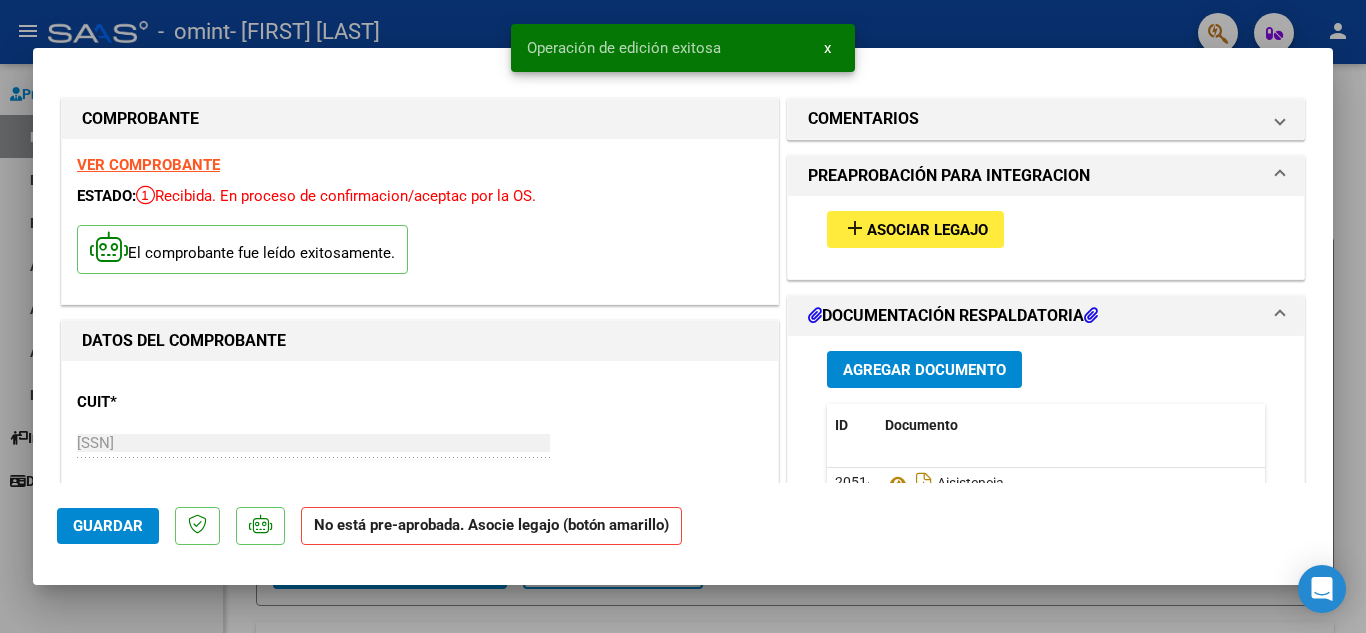 click at bounding box center [683, 316] 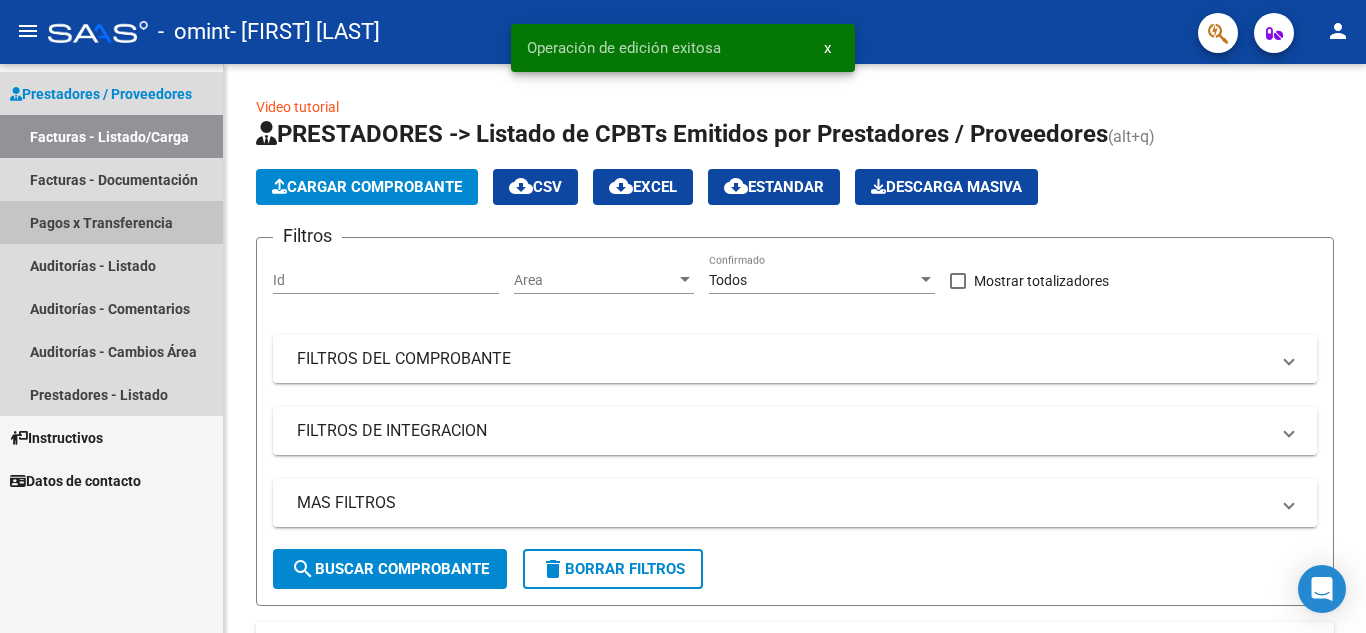 click on "Pagos x Transferencia" at bounding box center [111, 222] 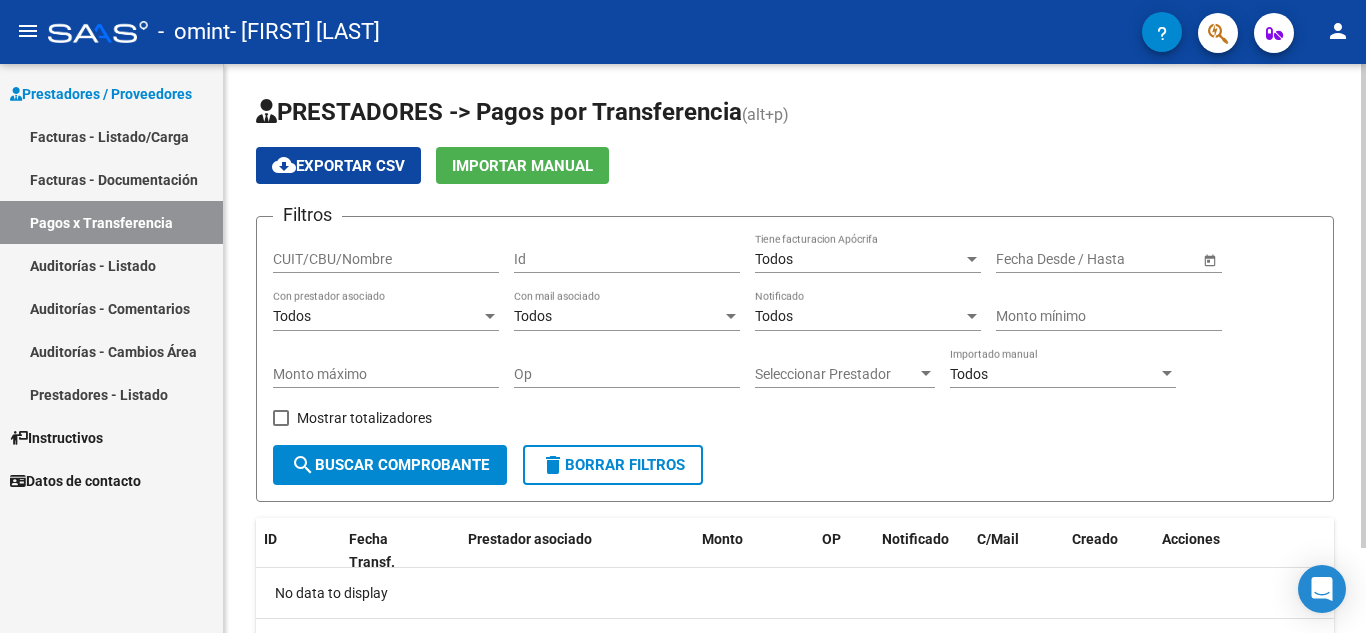 scroll, scrollTop: 100, scrollLeft: 0, axis: vertical 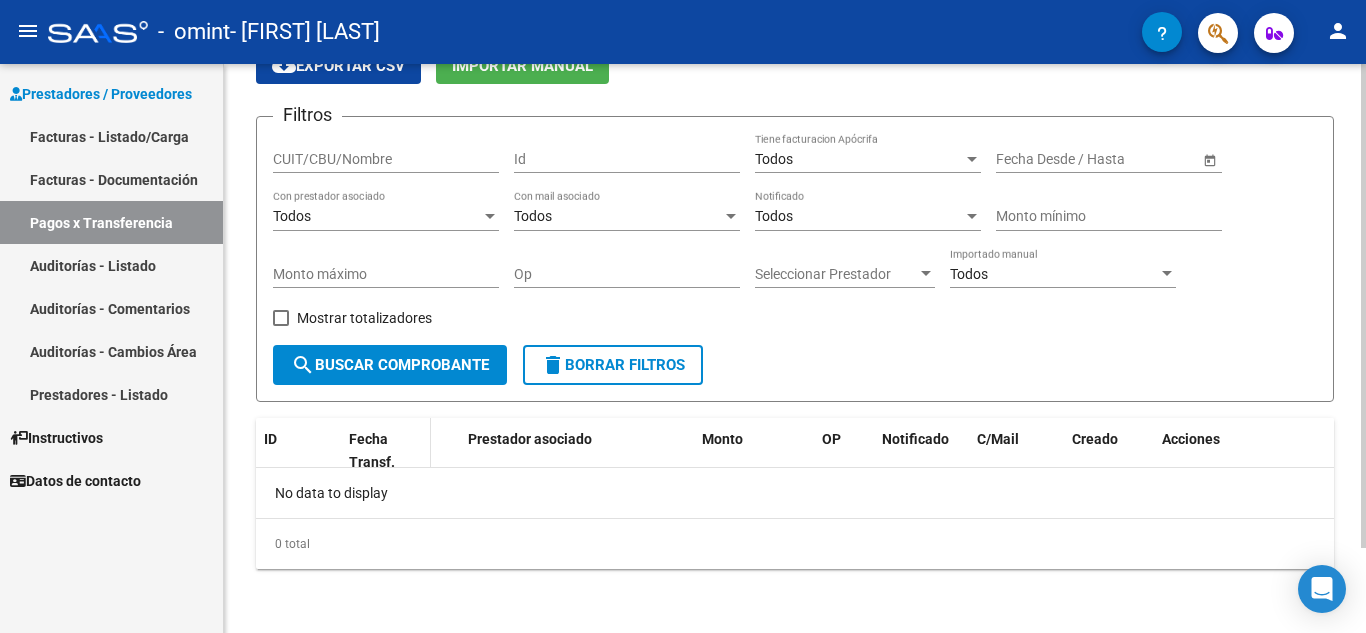click on "Fecha Transf." 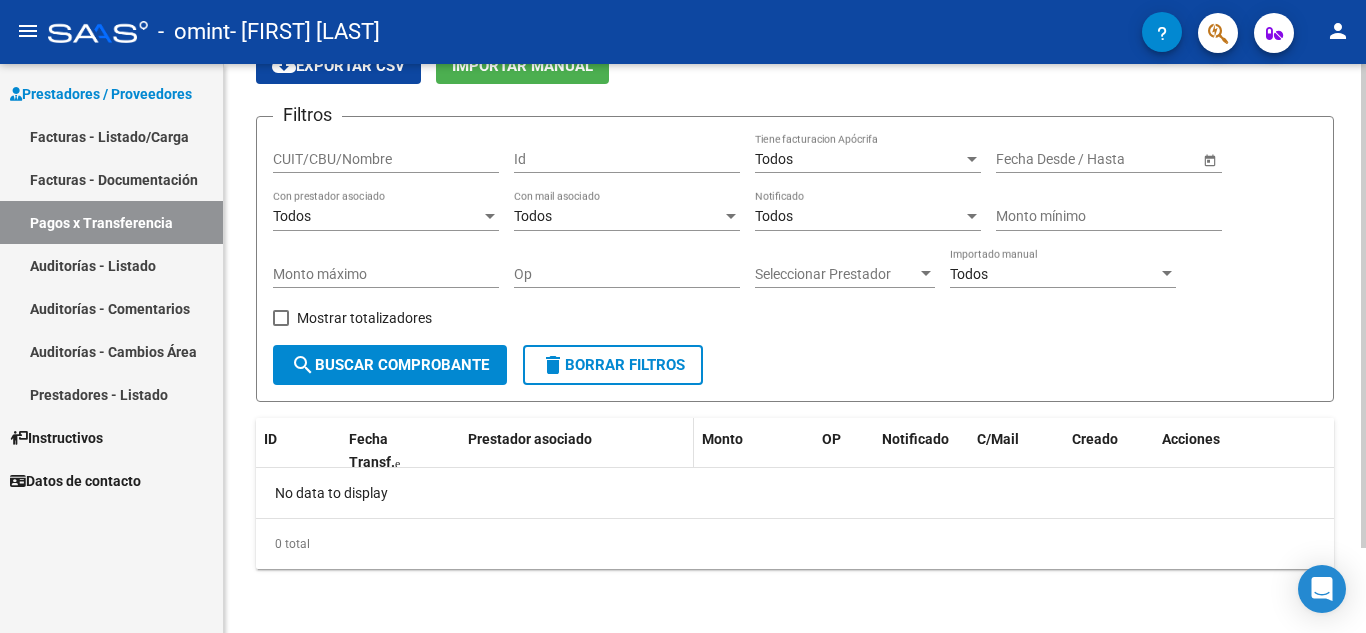 click on "Prestador asociado" 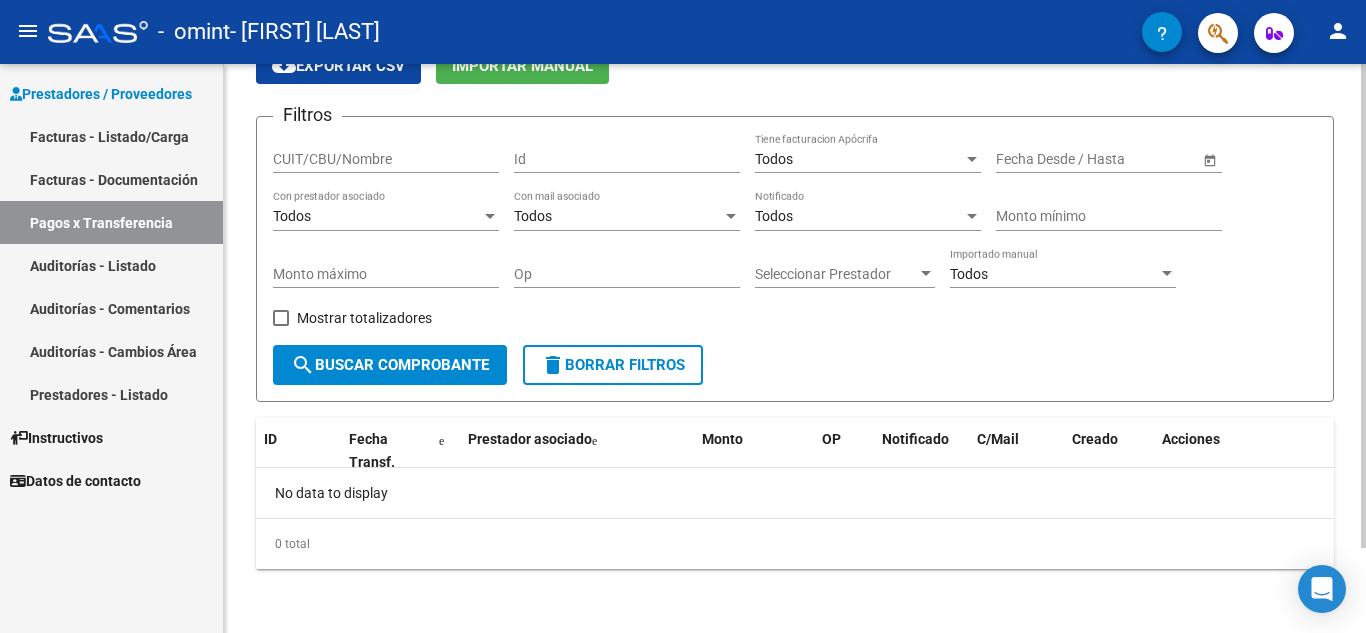 scroll, scrollTop: 0, scrollLeft: 0, axis: both 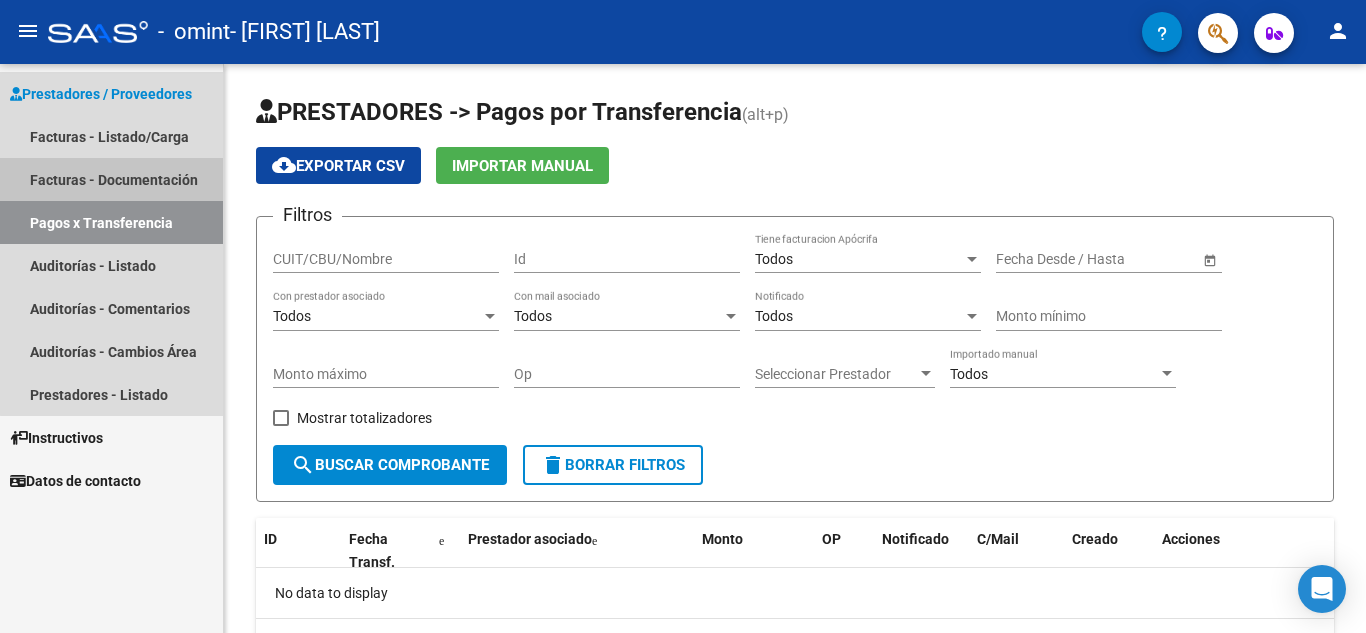 click on "Facturas - Documentación" at bounding box center (111, 179) 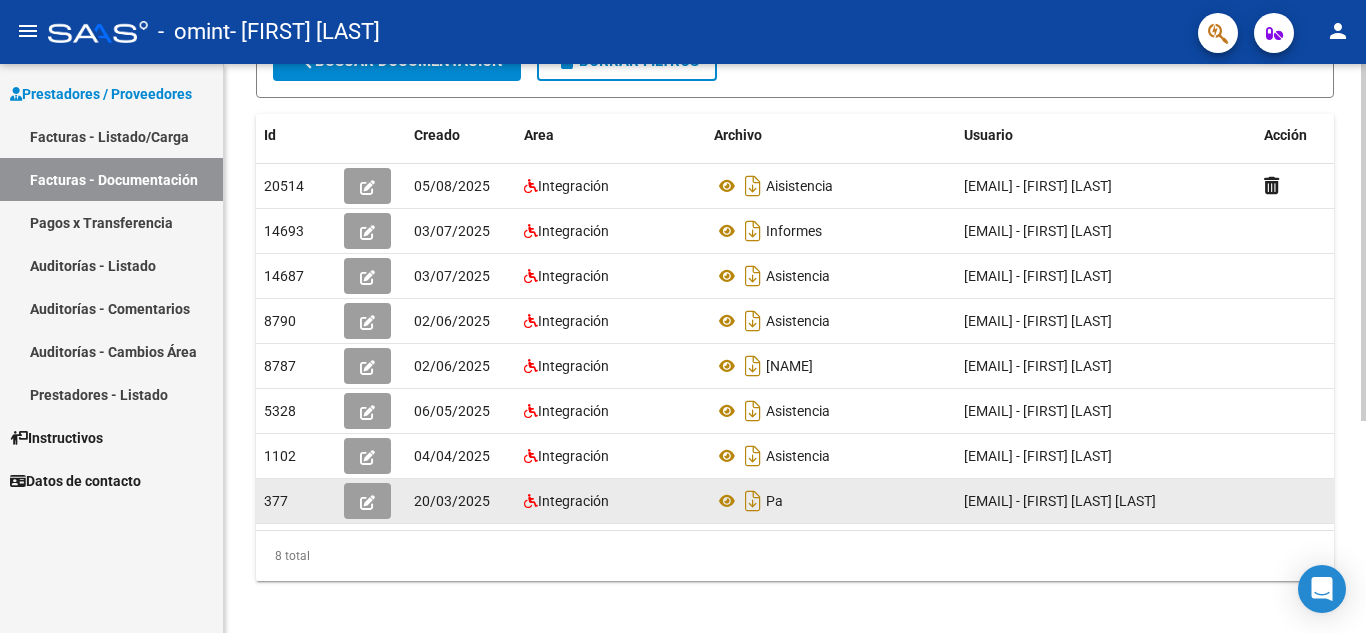 scroll, scrollTop: 309, scrollLeft: 0, axis: vertical 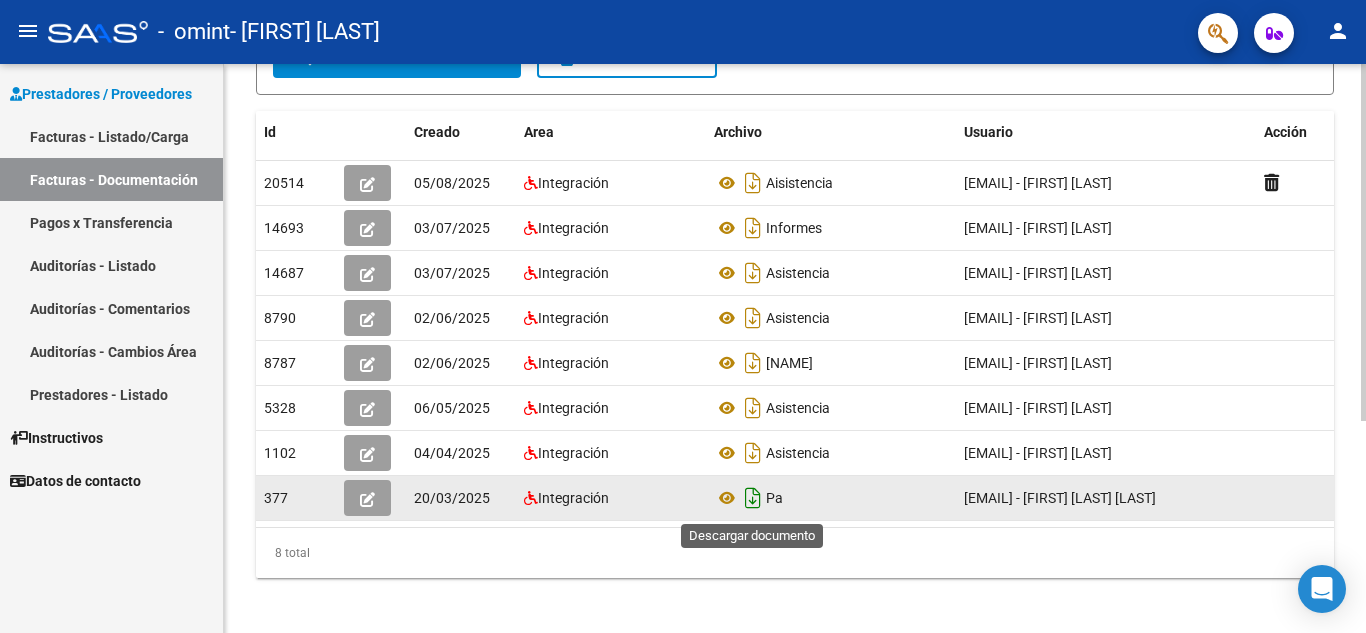click 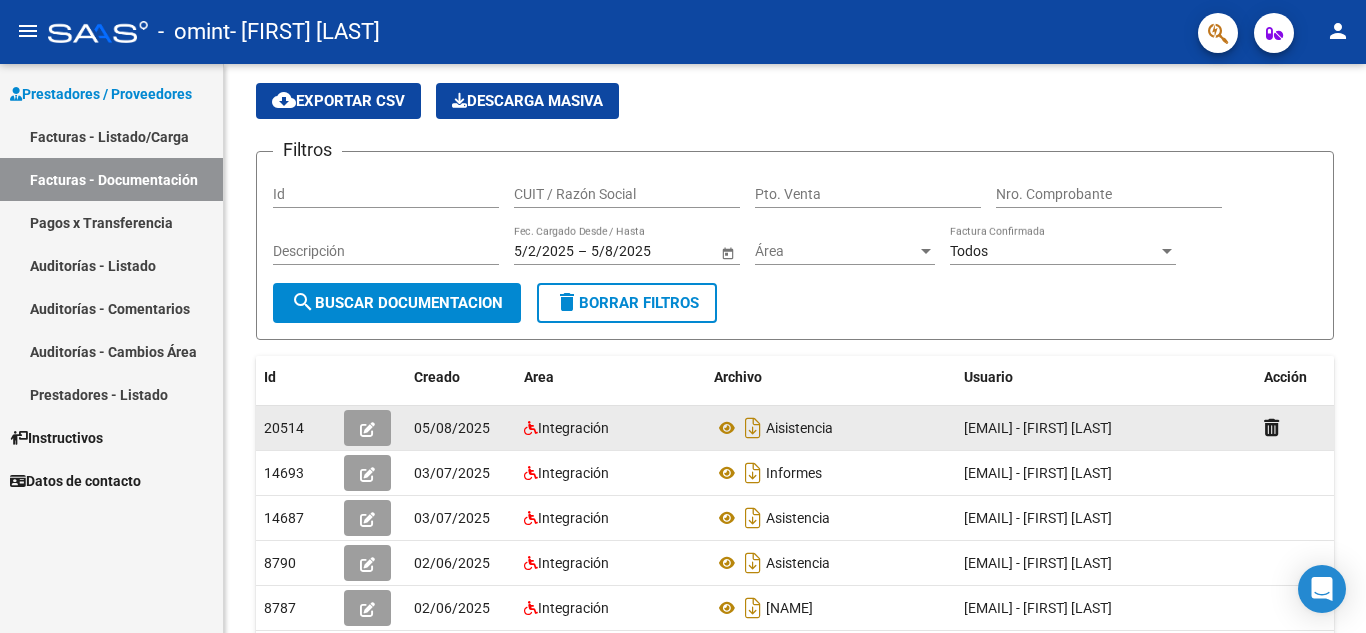 scroll, scrollTop: 0, scrollLeft: 0, axis: both 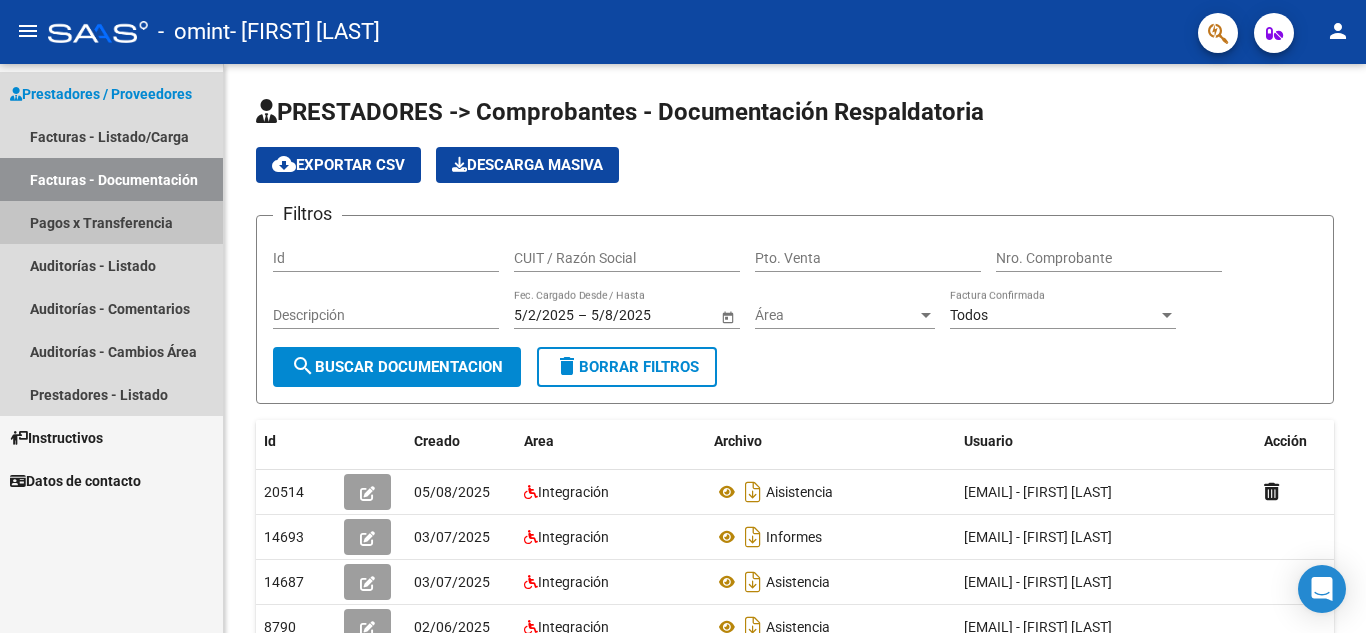 click on "Pagos x Transferencia" at bounding box center [111, 222] 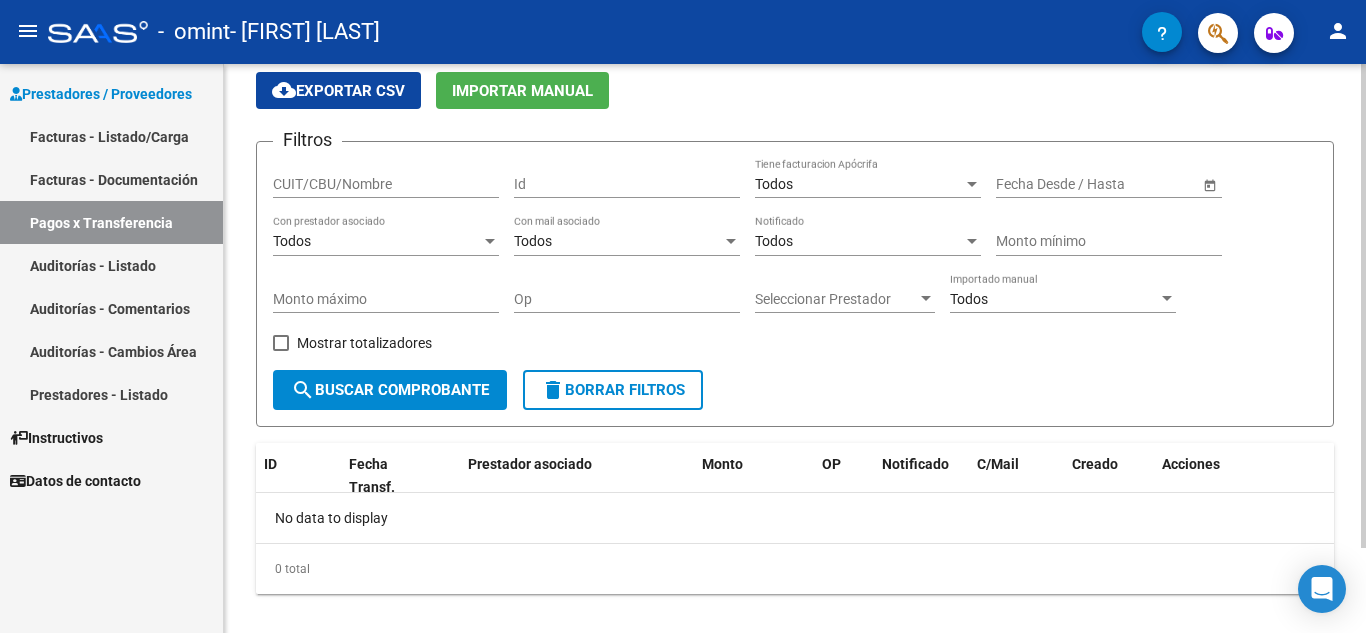 scroll, scrollTop: 100, scrollLeft: 0, axis: vertical 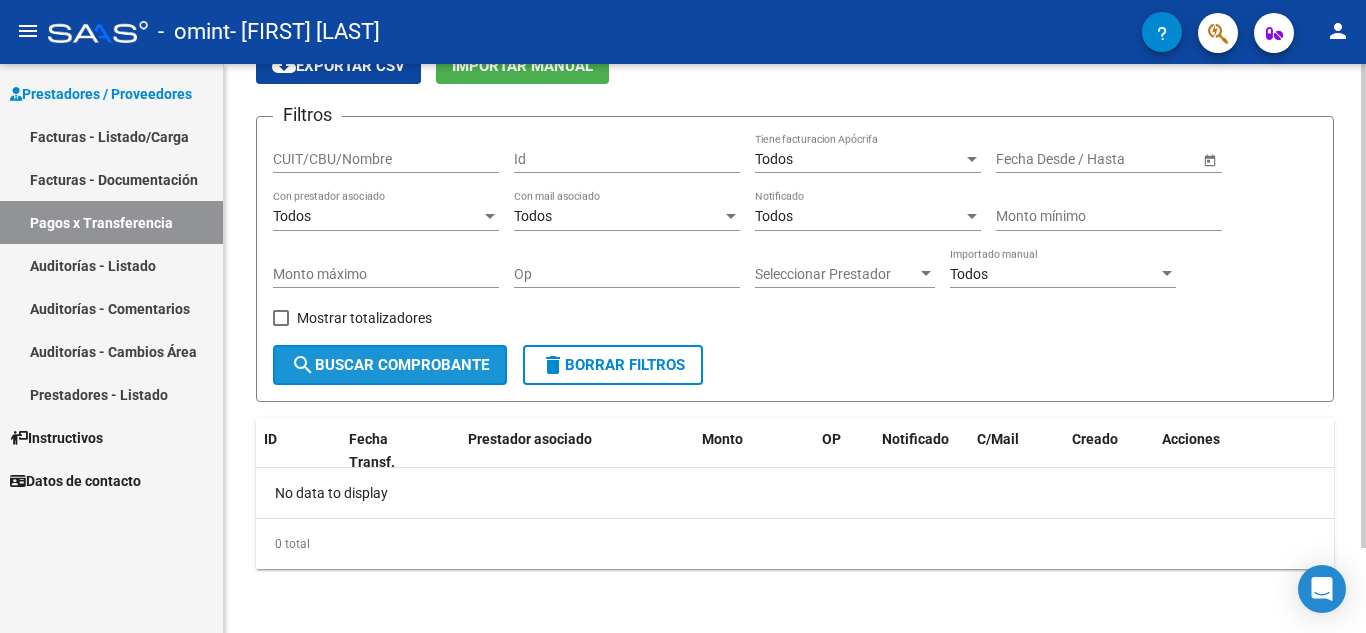 click on "search  Buscar Comprobante" 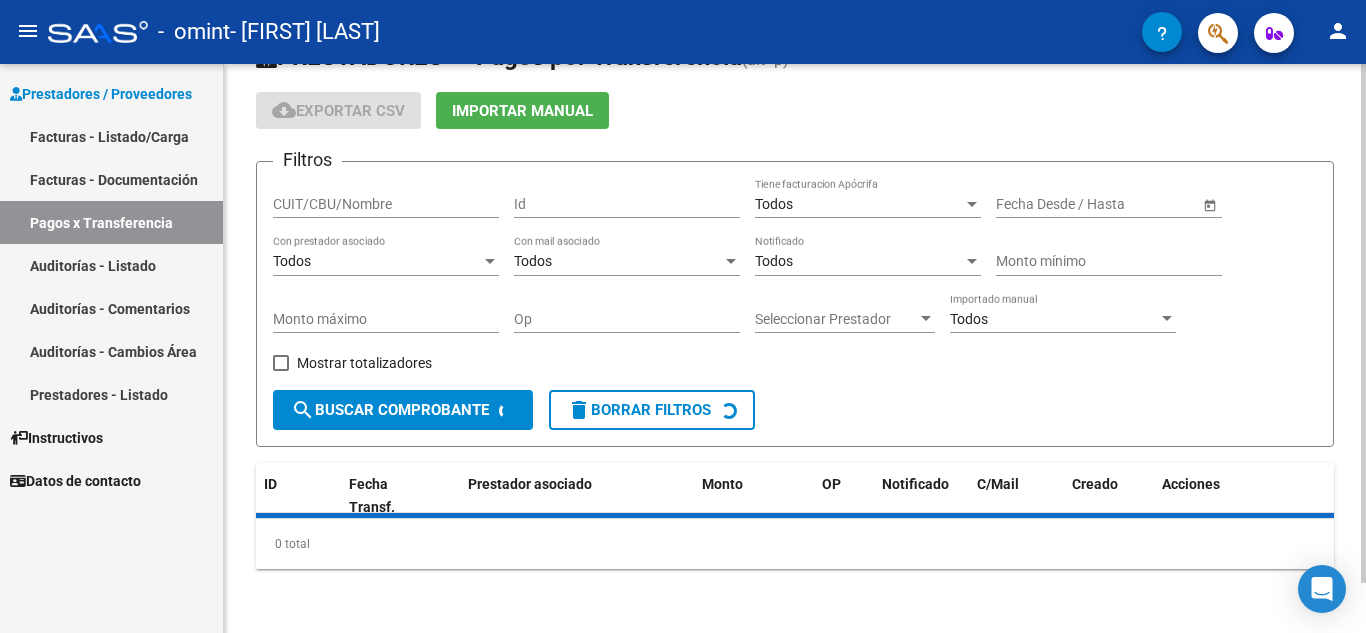 scroll, scrollTop: 100, scrollLeft: 0, axis: vertical 